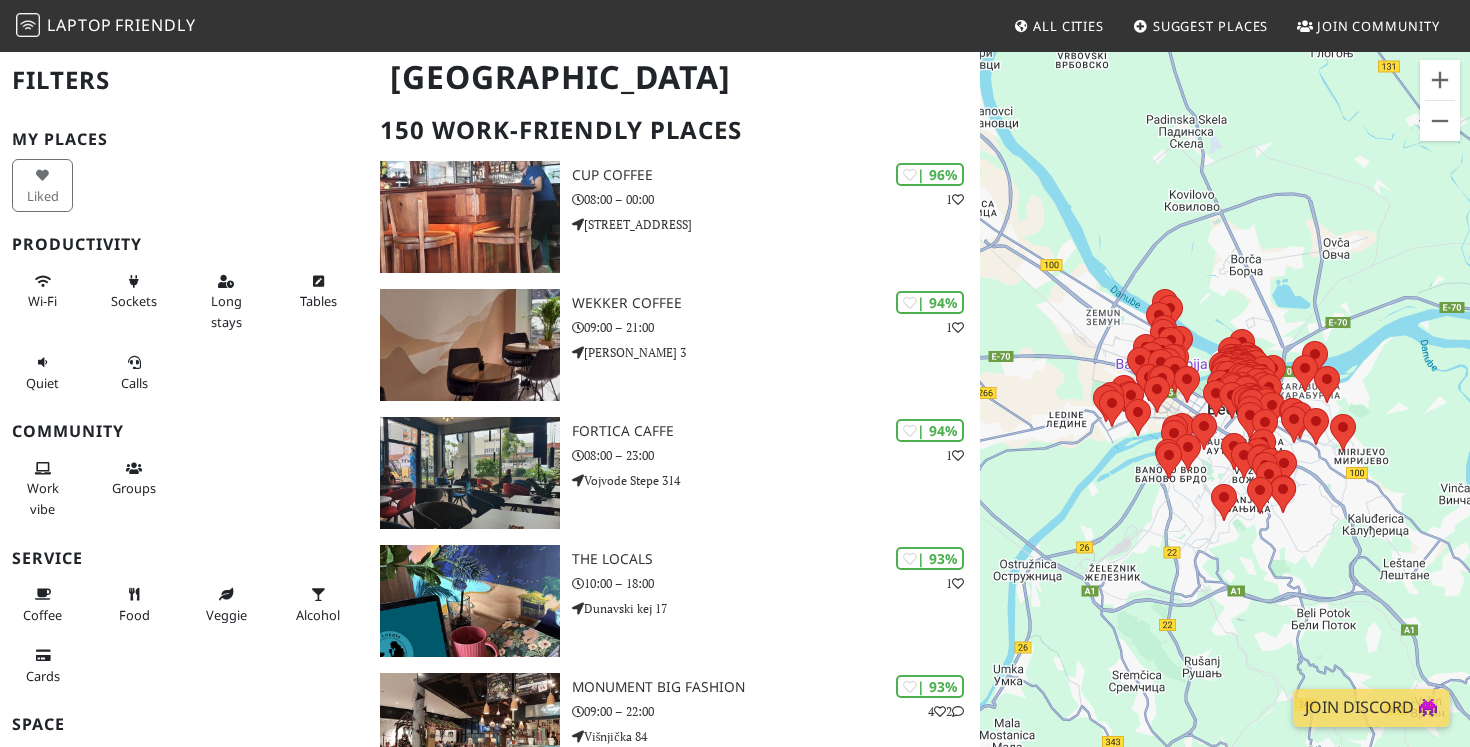scroll, scrollTop: 138, scrollLeft: 0, axis: vertical 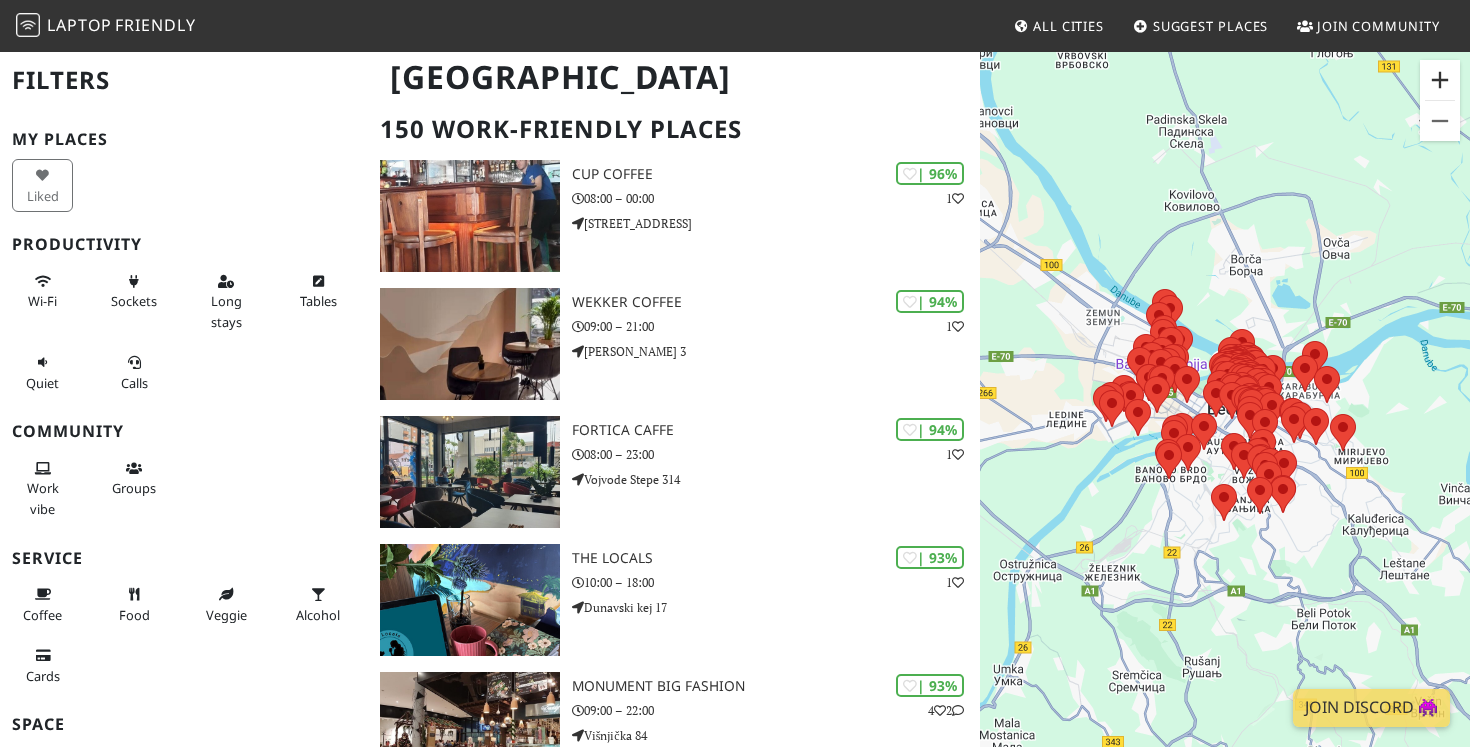 click at bounding box center (1440, 80) 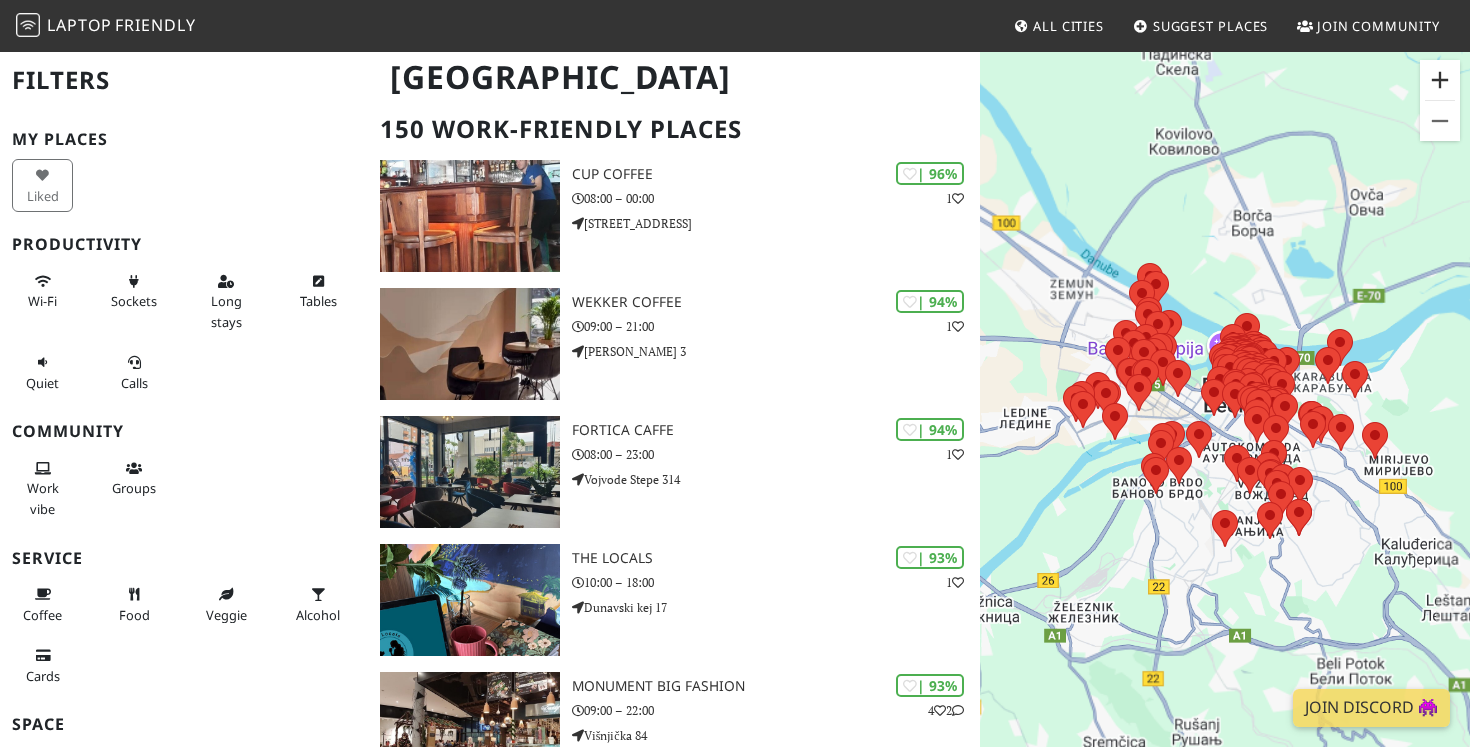 click at bounding box center (1440, 80) 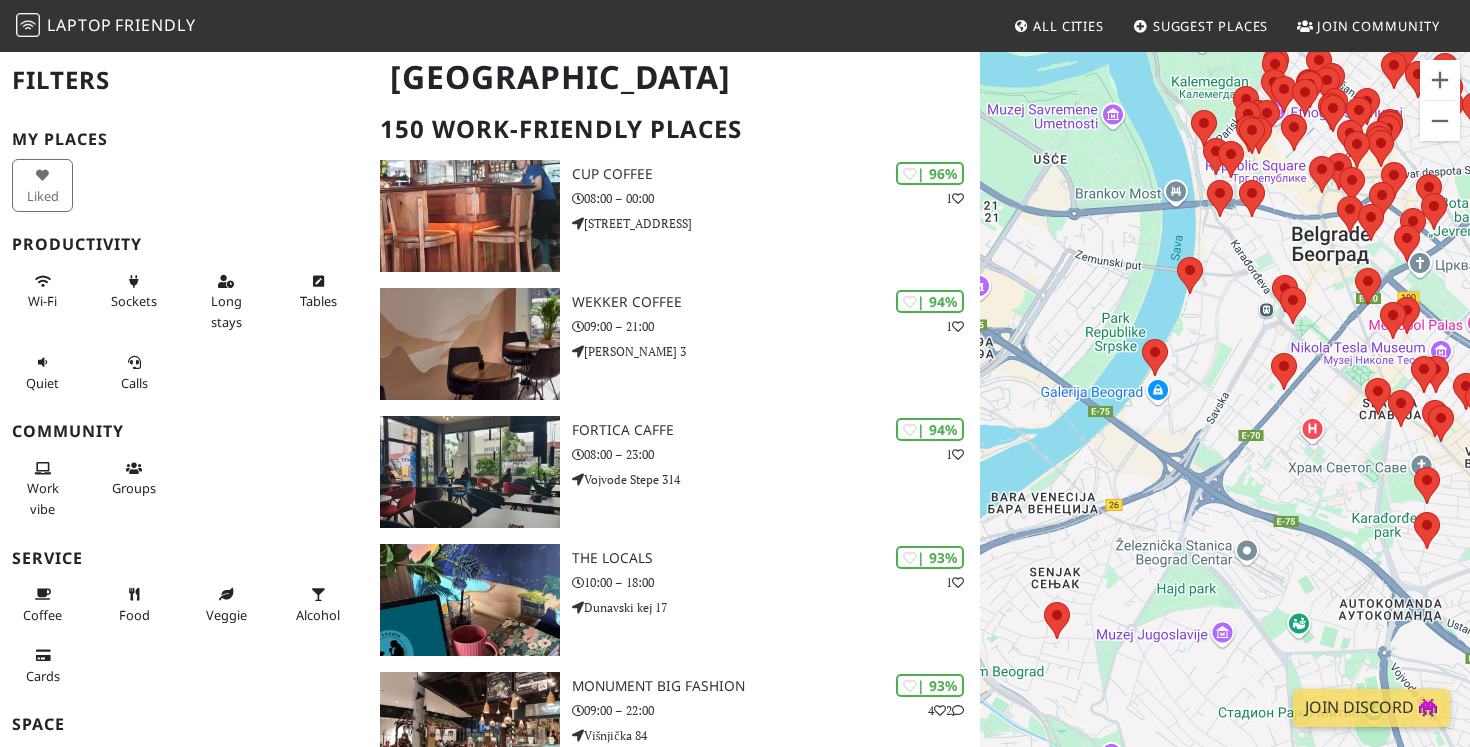 drag, startPoint x: 1307, startPoint y: 496, endPoint x: 1115, endPoint y: 332, distance: 252.50743 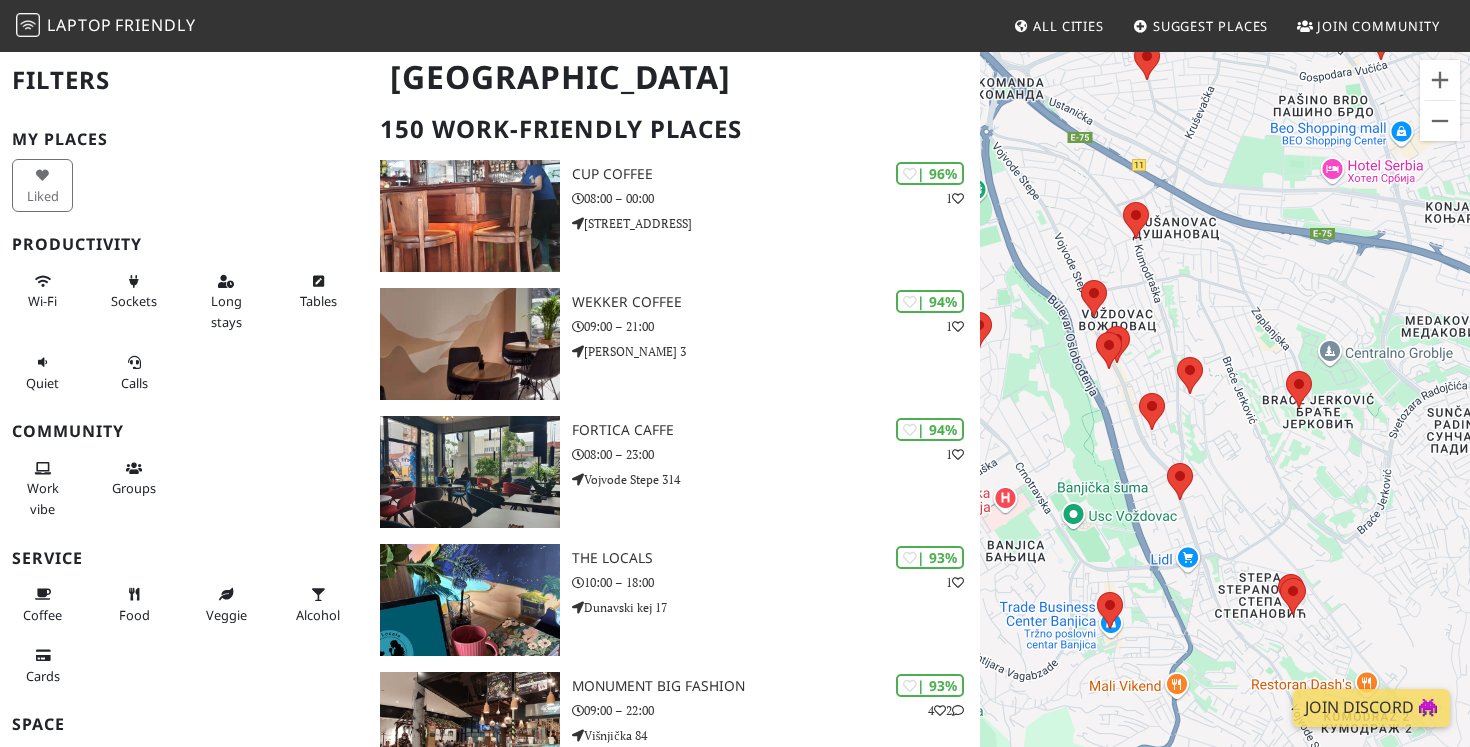 drag, startPoint x: 1124, startPoint y: 338, endPoint x: 1223, endPoint y: 267, distance: 121.82774 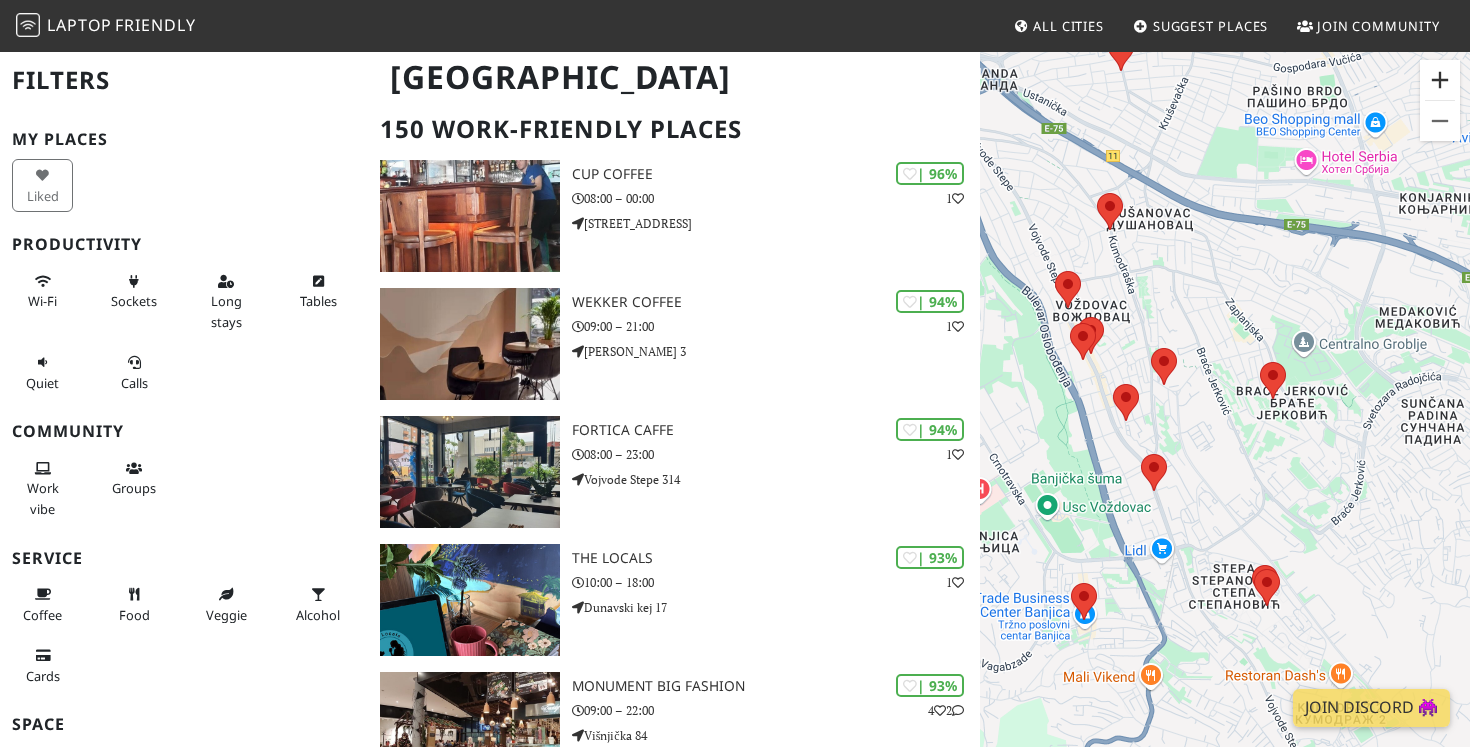 click at bounding box center [1440, 80] 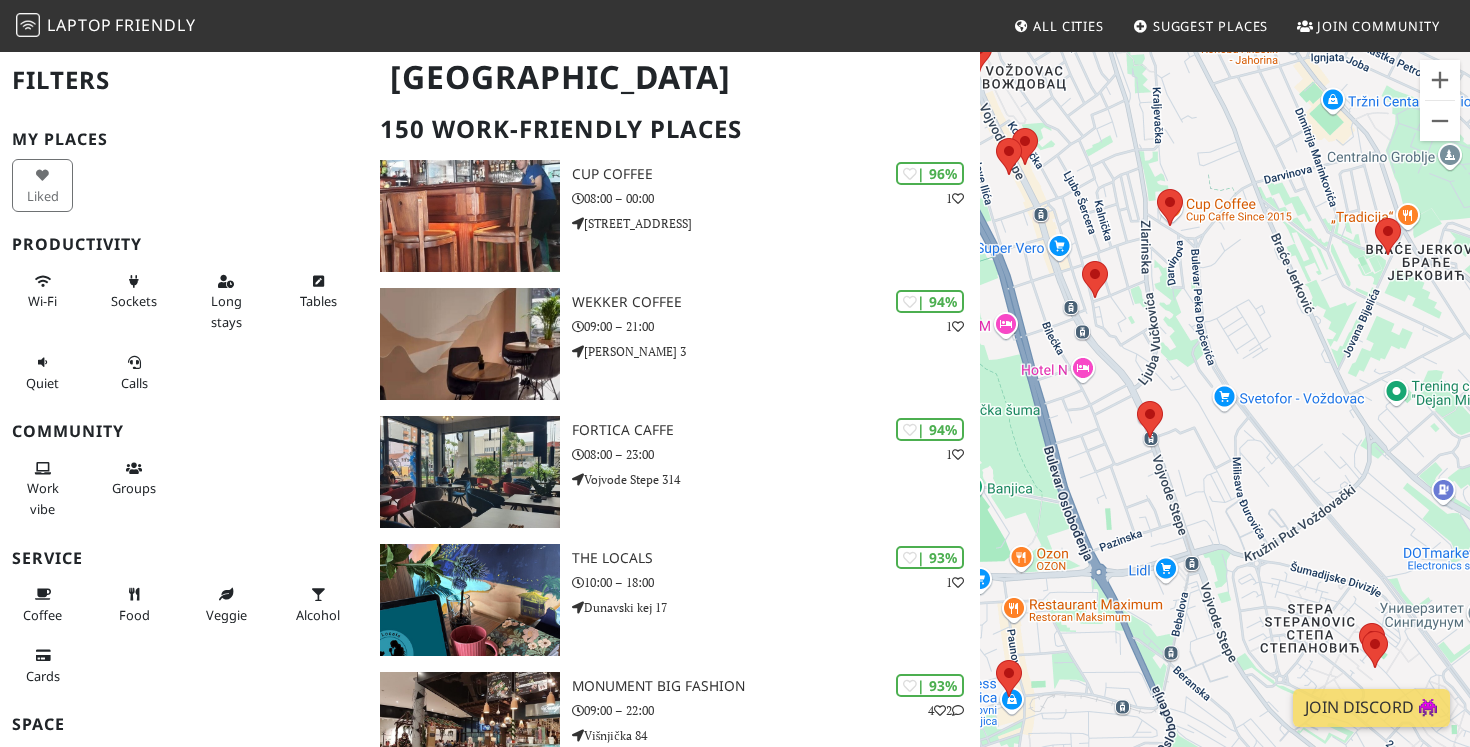 drag, startPoint x: 1270, startPoint y: 359, endPoint x: 1336, endPoint y: 236, distance: 139.58868 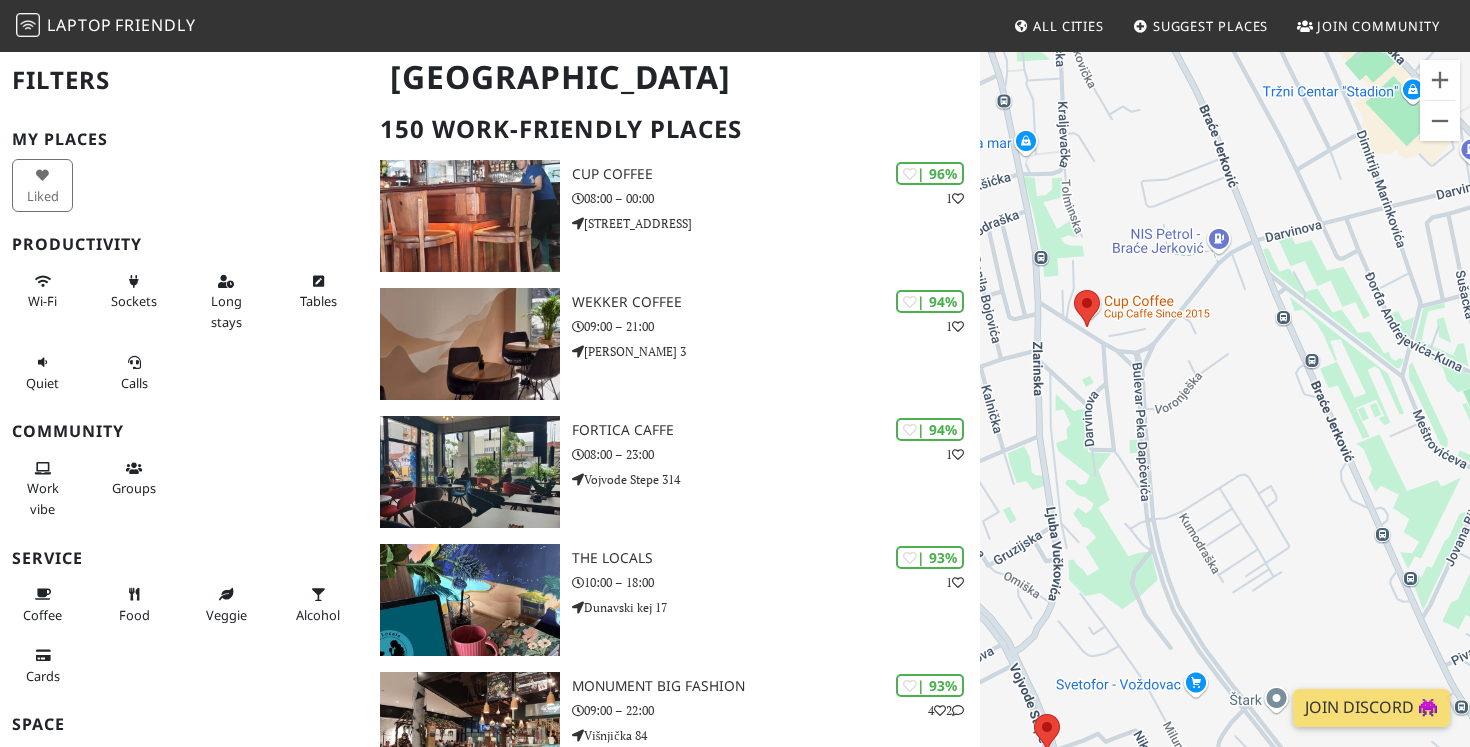 drag, startPoint x: 1302, startPoint y: 279, endPoint x: 1326, endPoint y: 403, distance: 126.30122 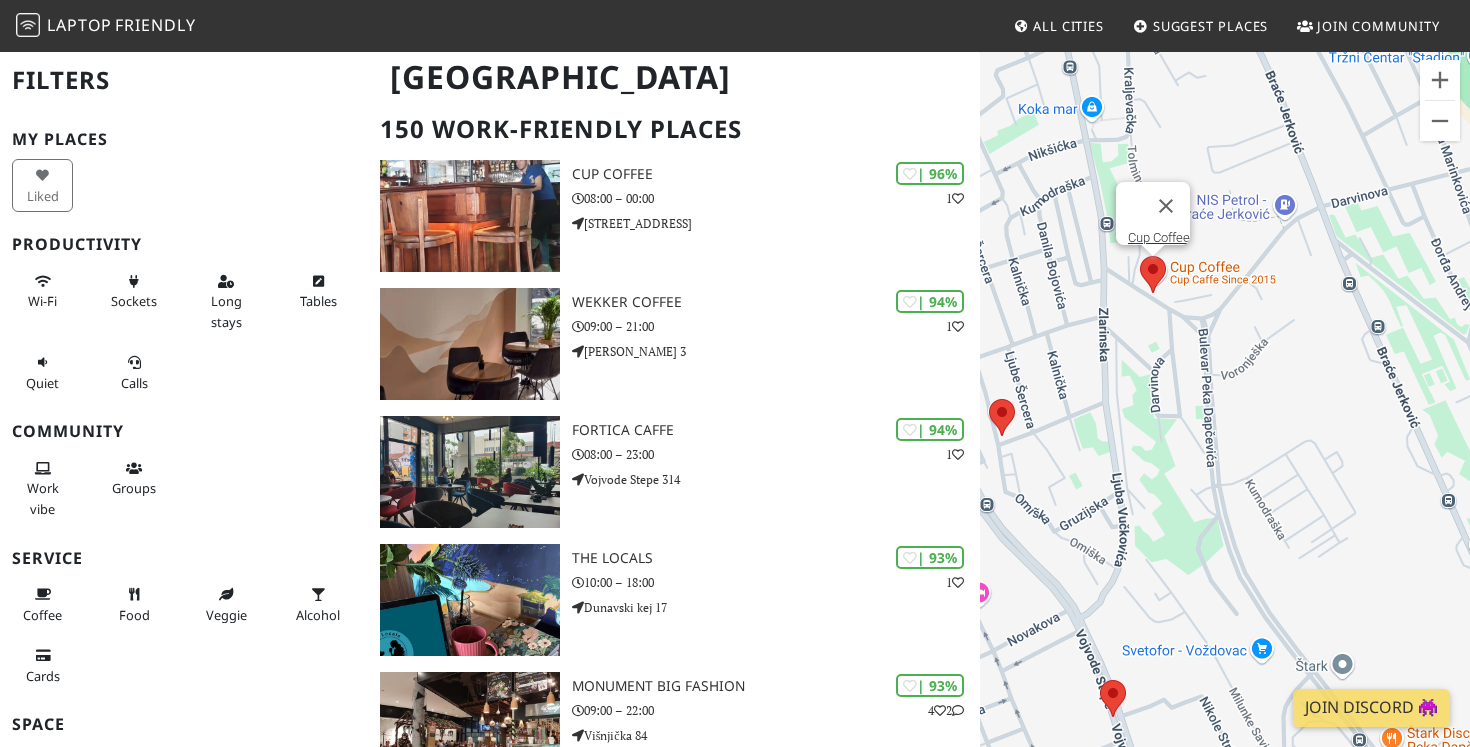click at bounding box center (1140, 256) 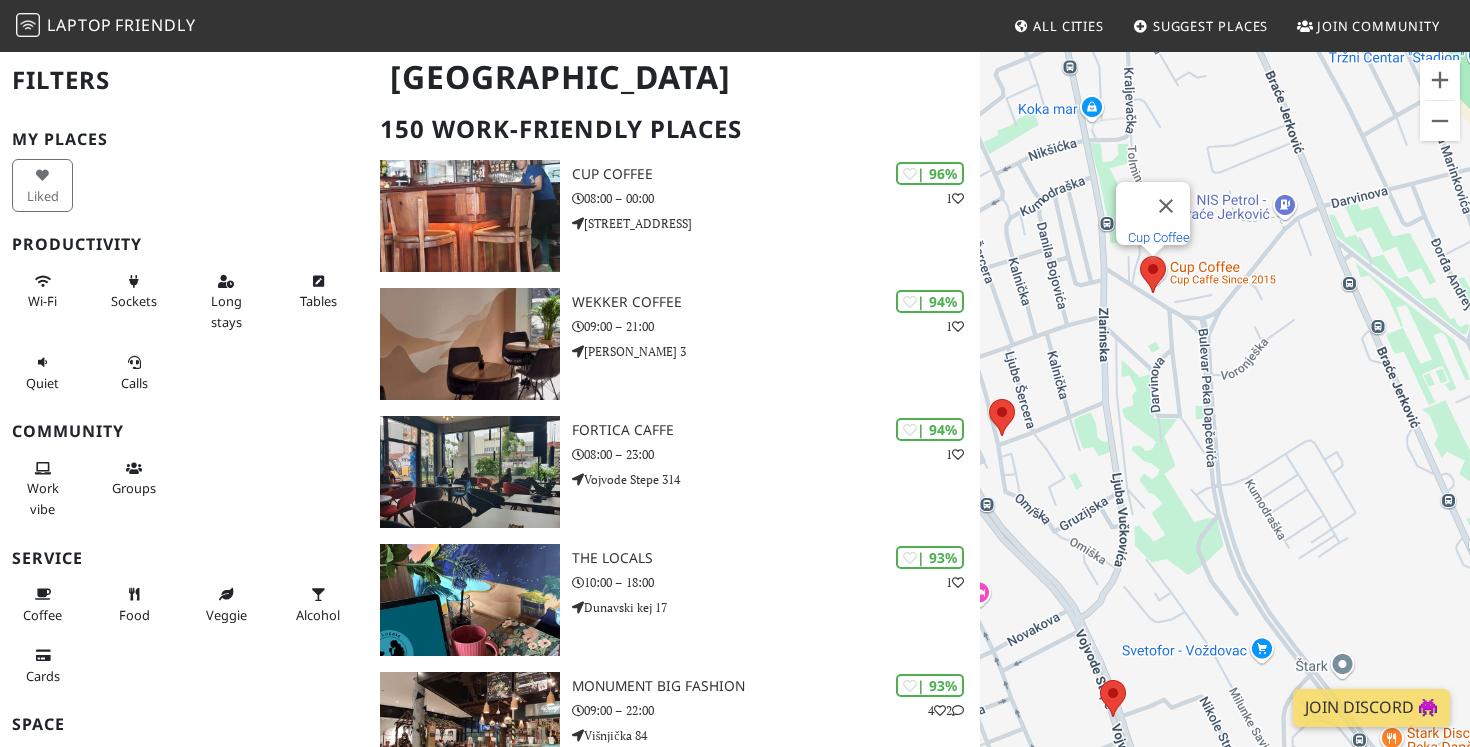 click on "Cup Coffee" at bounding box center [1159, 237] 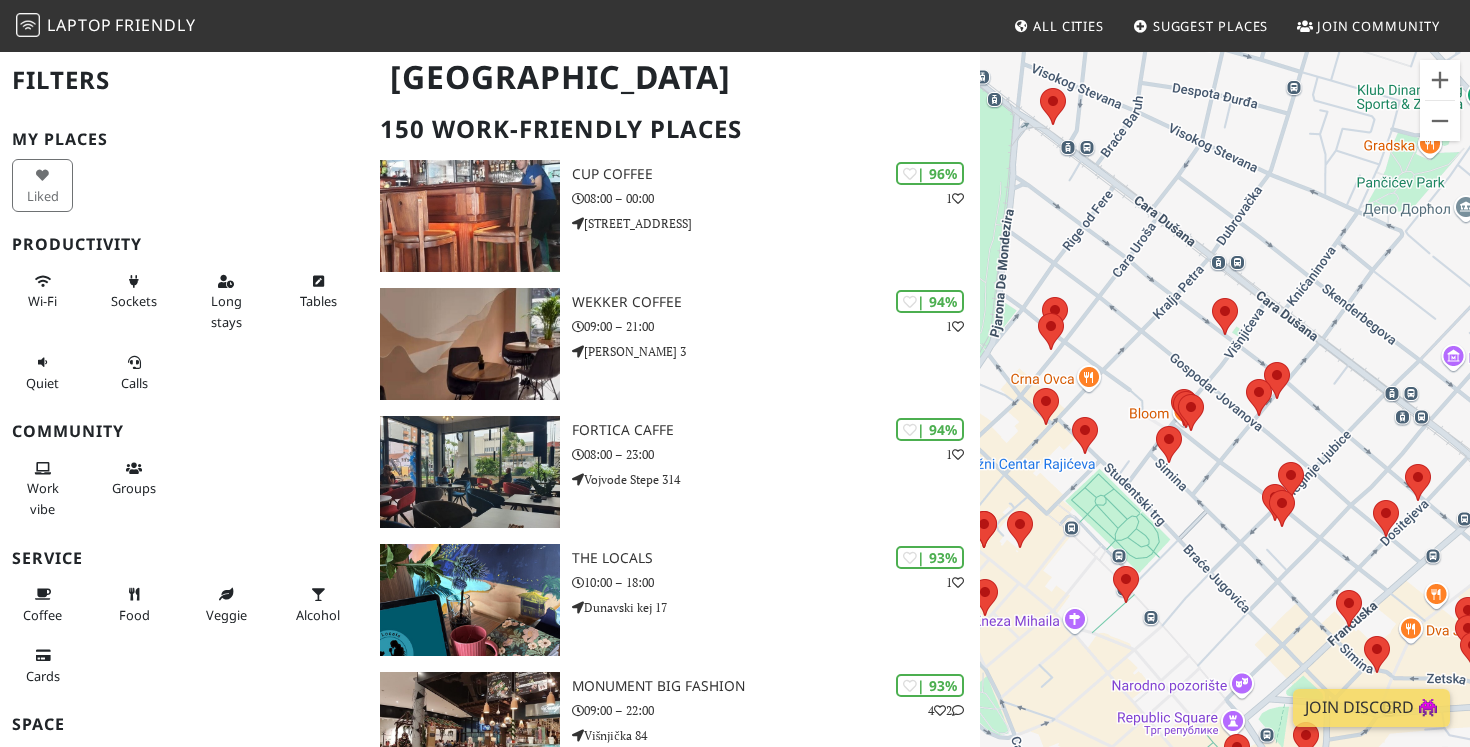 drag, startPoint x: 1231, startPoint y: 477, endPoint x: 1083, endPoint y: 135, distance: 372.64996 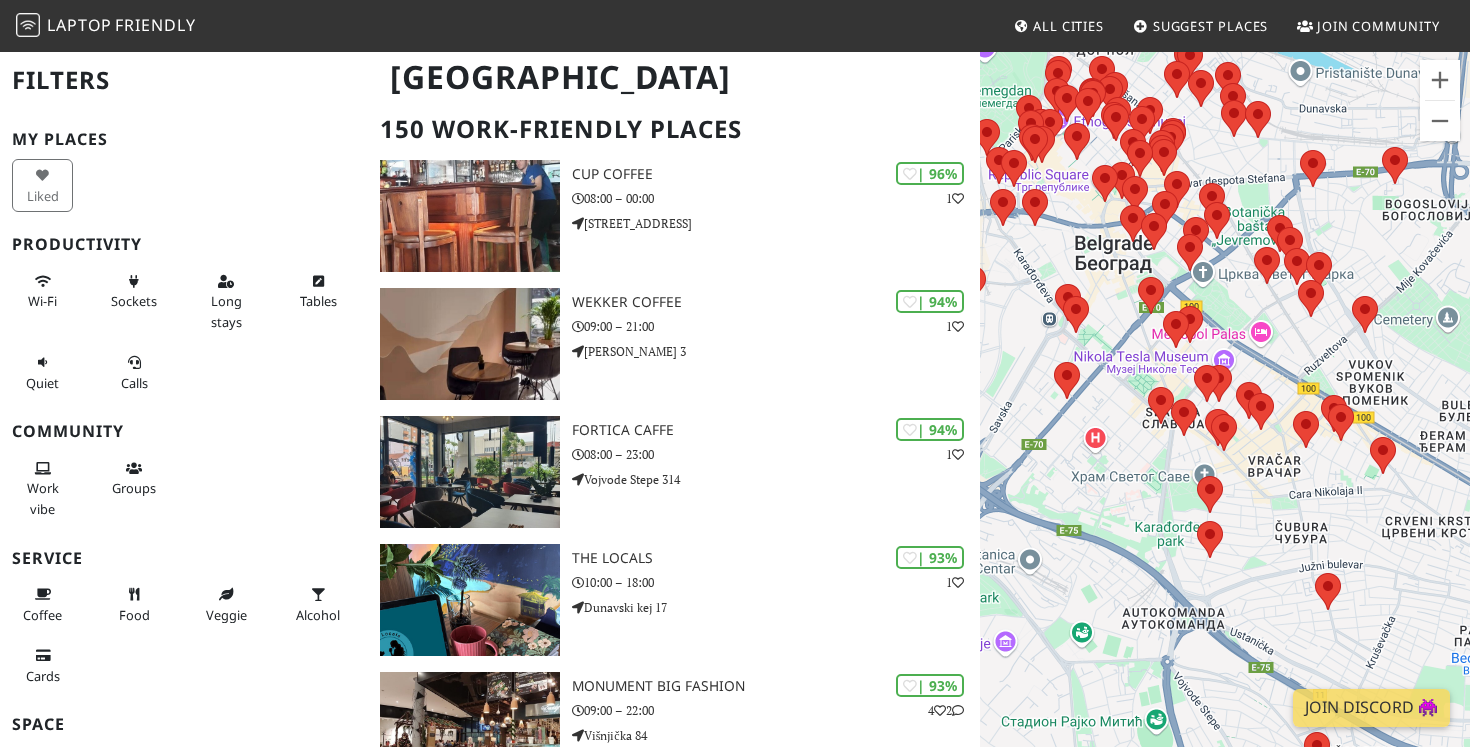 drag, startPoint x: 1293, startPoint y: 419, endPoint x: 1128, endPoint y: 228, distance: 252.40048 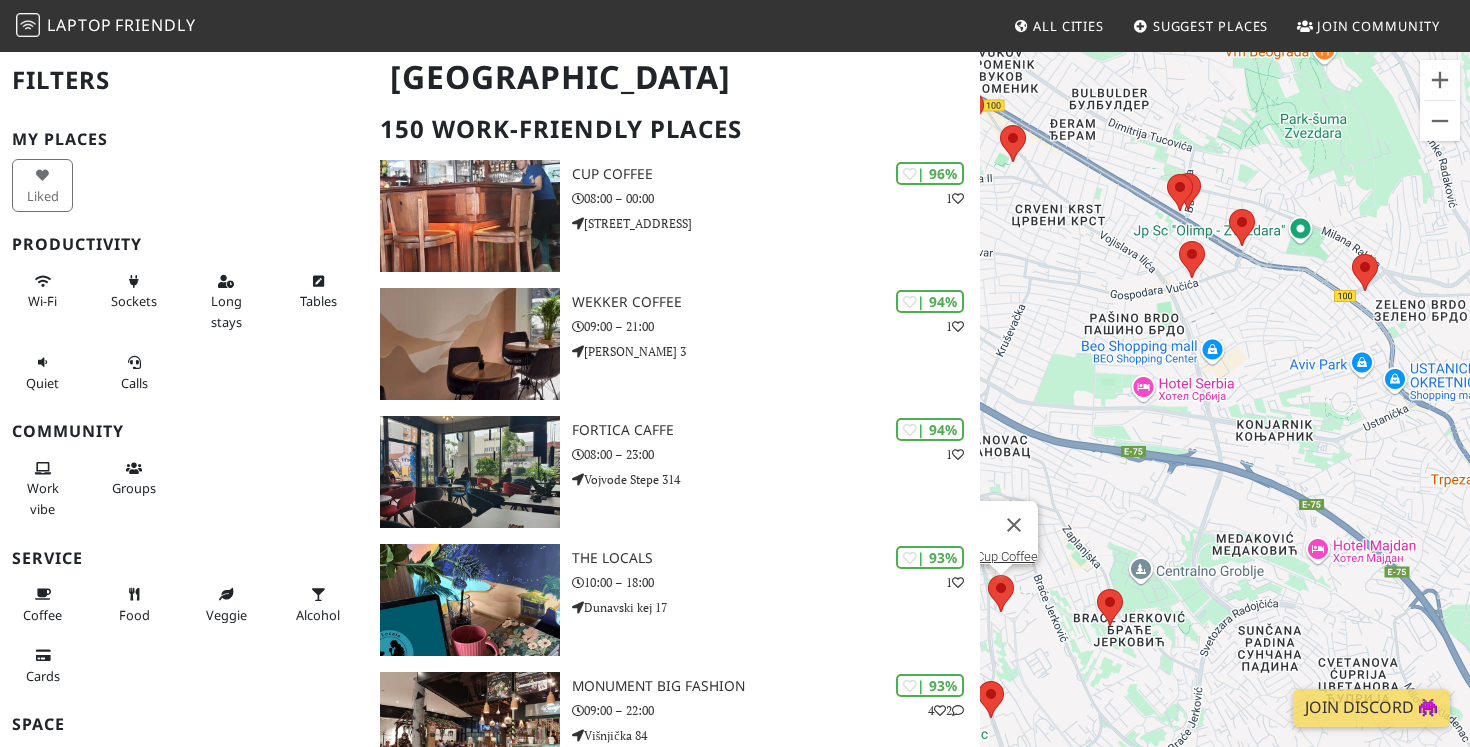 drag, startPoint x: 1168, startPoint y: 265, endPoint x: 1195, endPoint y: 424, distance: 161.27615 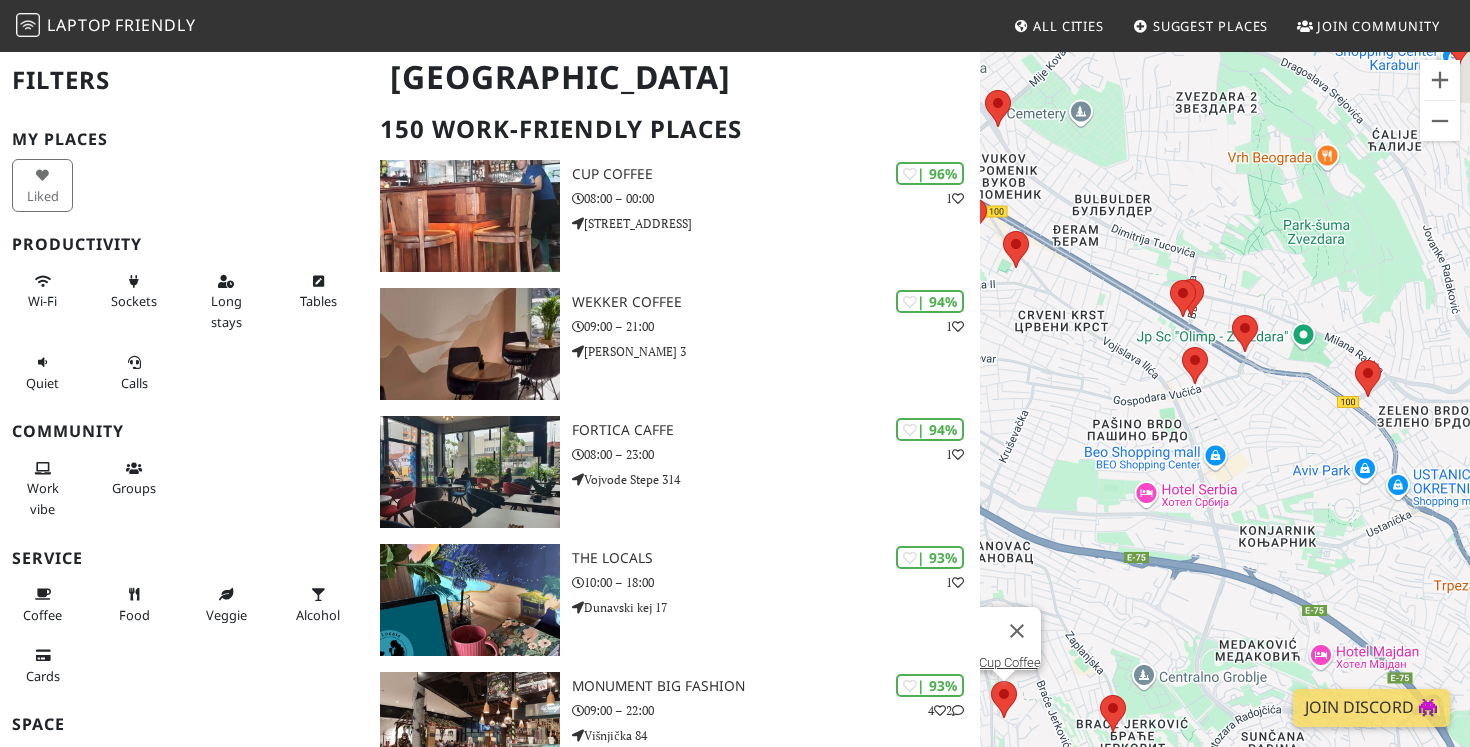 drag, startPoint x: 1200, startPoint y: 387, endPoint x: 1200, endPoint y: 500, distance: 113 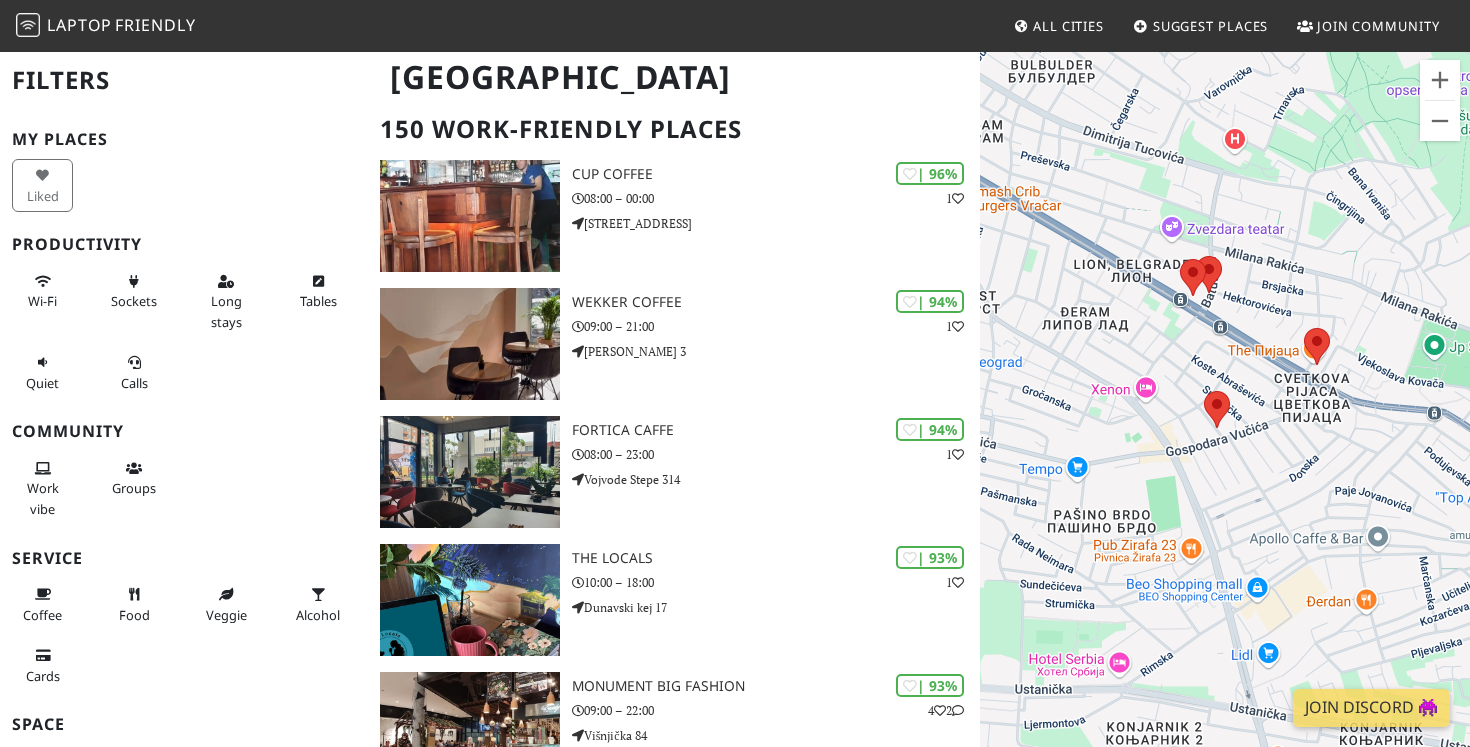 drag, startPoint x: 1185, startPoint y: 420, endPoint x: 1196, endPoint y: 496, distance: 76.79192 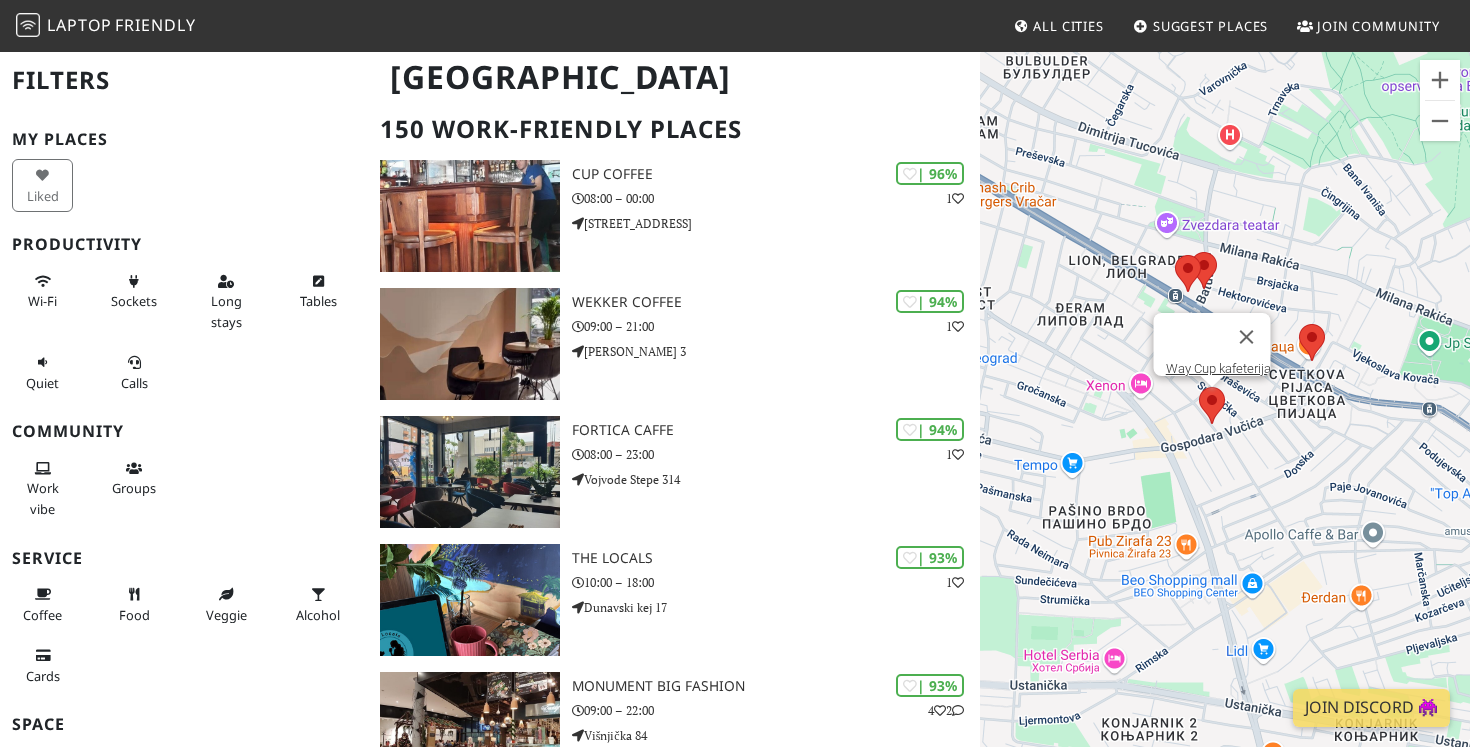 click at bounding box center [1199, 387] 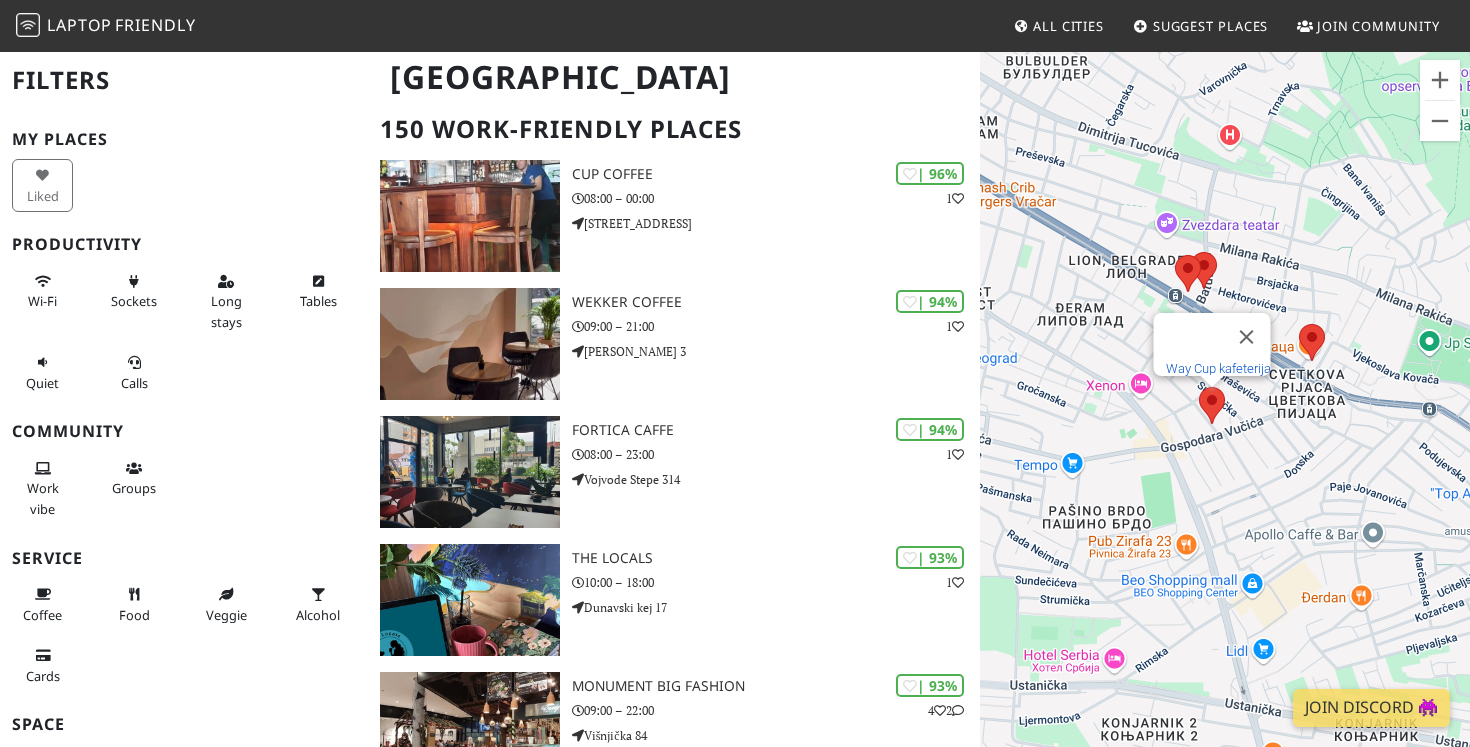 click on "Way Cup kafeterija" at bounding box center (1218, 368) 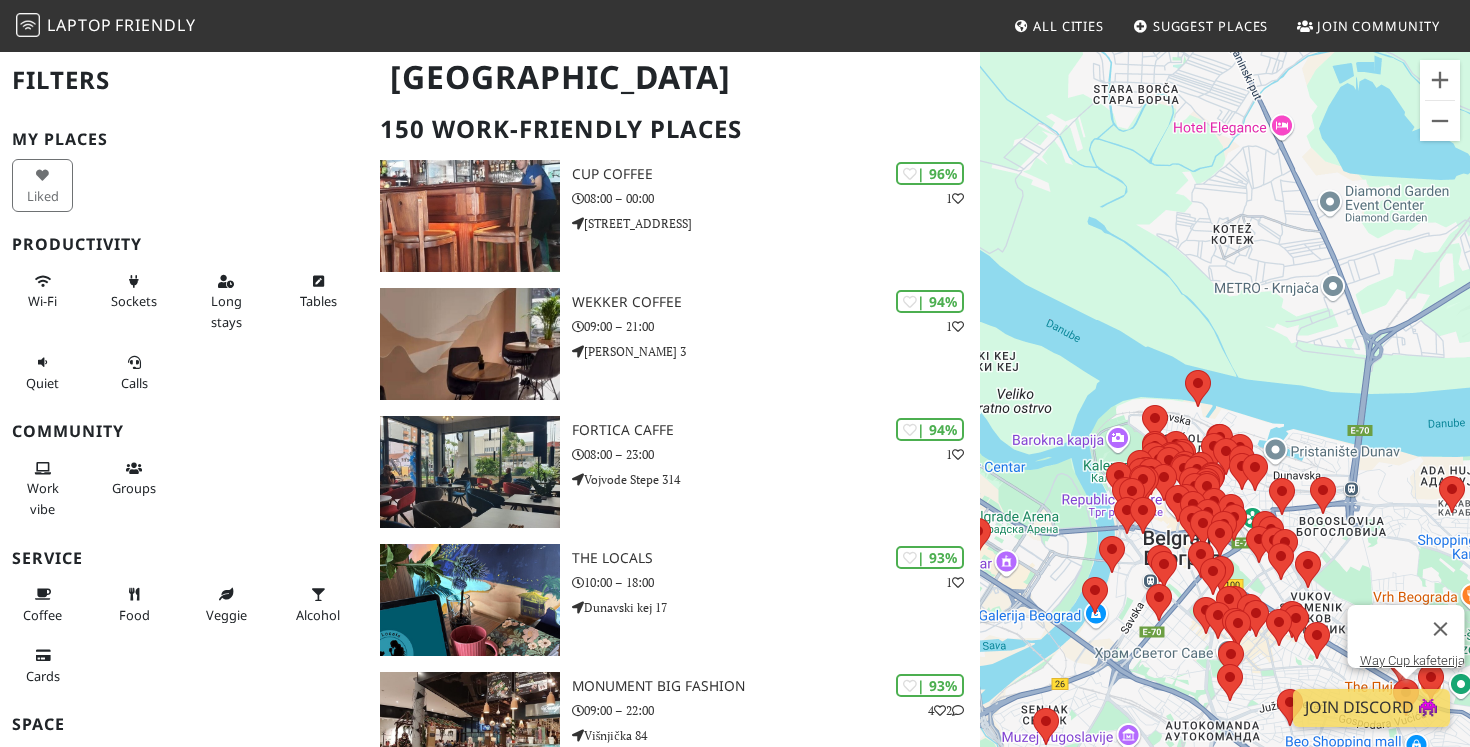 drag, startPoint x: 1421, startPoint y: 493, endPoint x: 1345, endPoint y: 402, distance: 118.56222 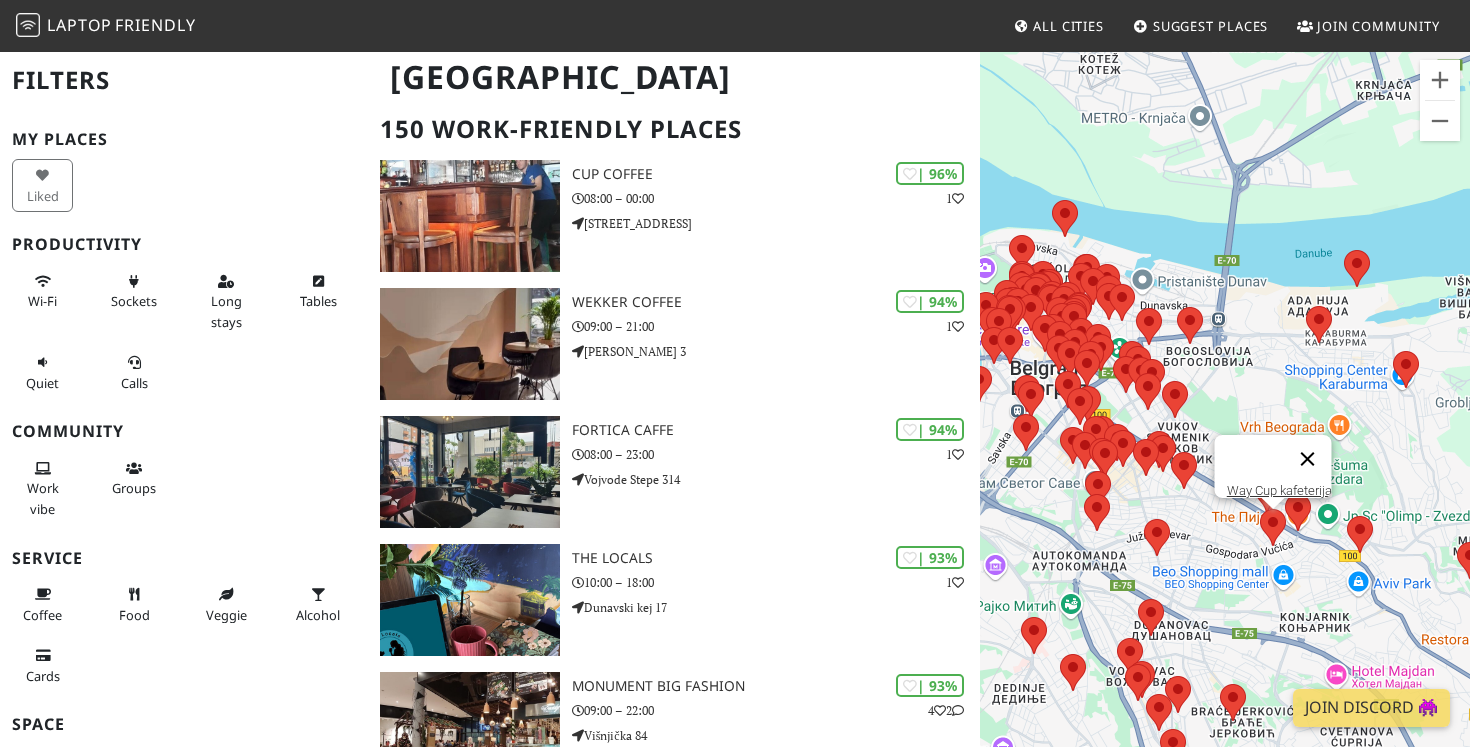 click at bounding box center (1308, 459) 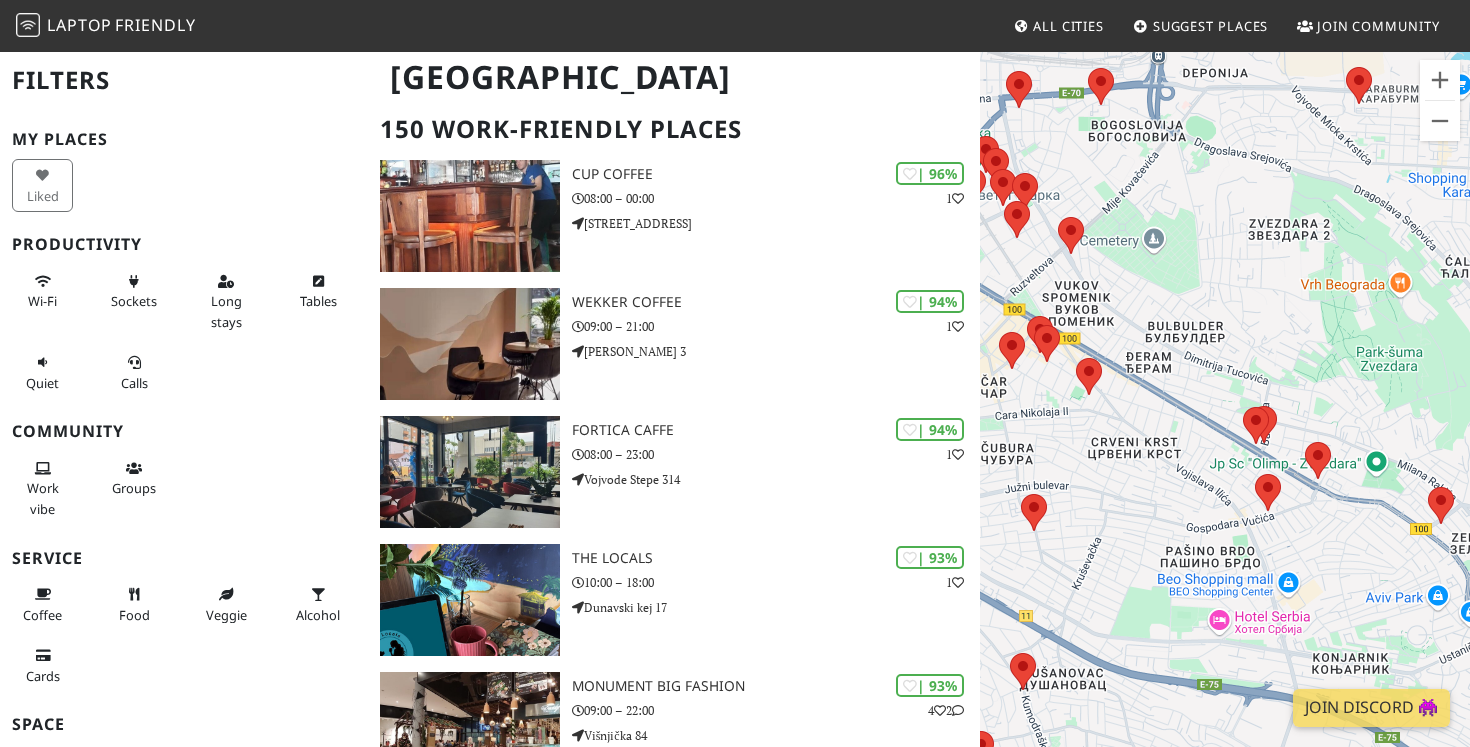 click on "To navigate, press the arrow keys." at bounding box center (1225, 423) 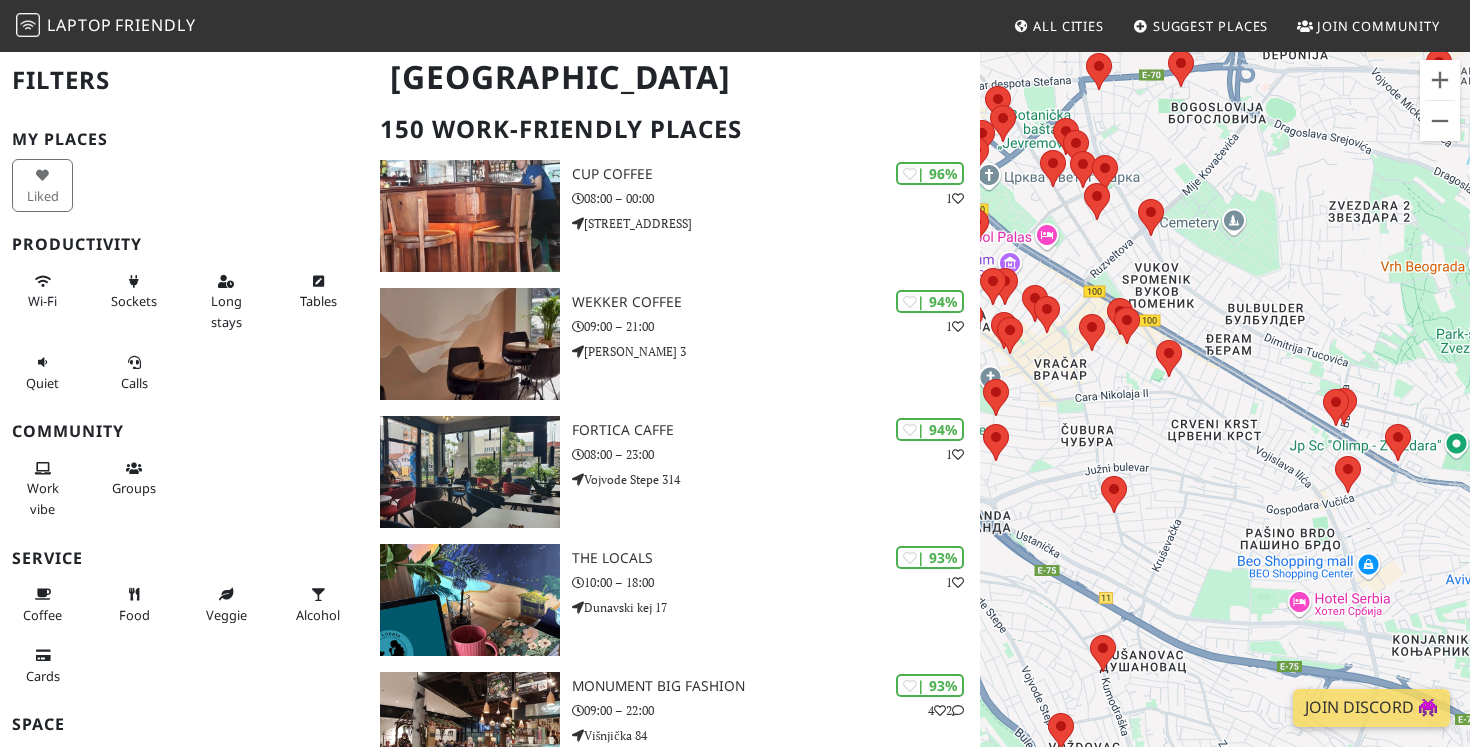 drag, startPoint x: 1314, startPoint y: 530, endPoint x: 1402, endPoint y: 512, distance: 89.822044 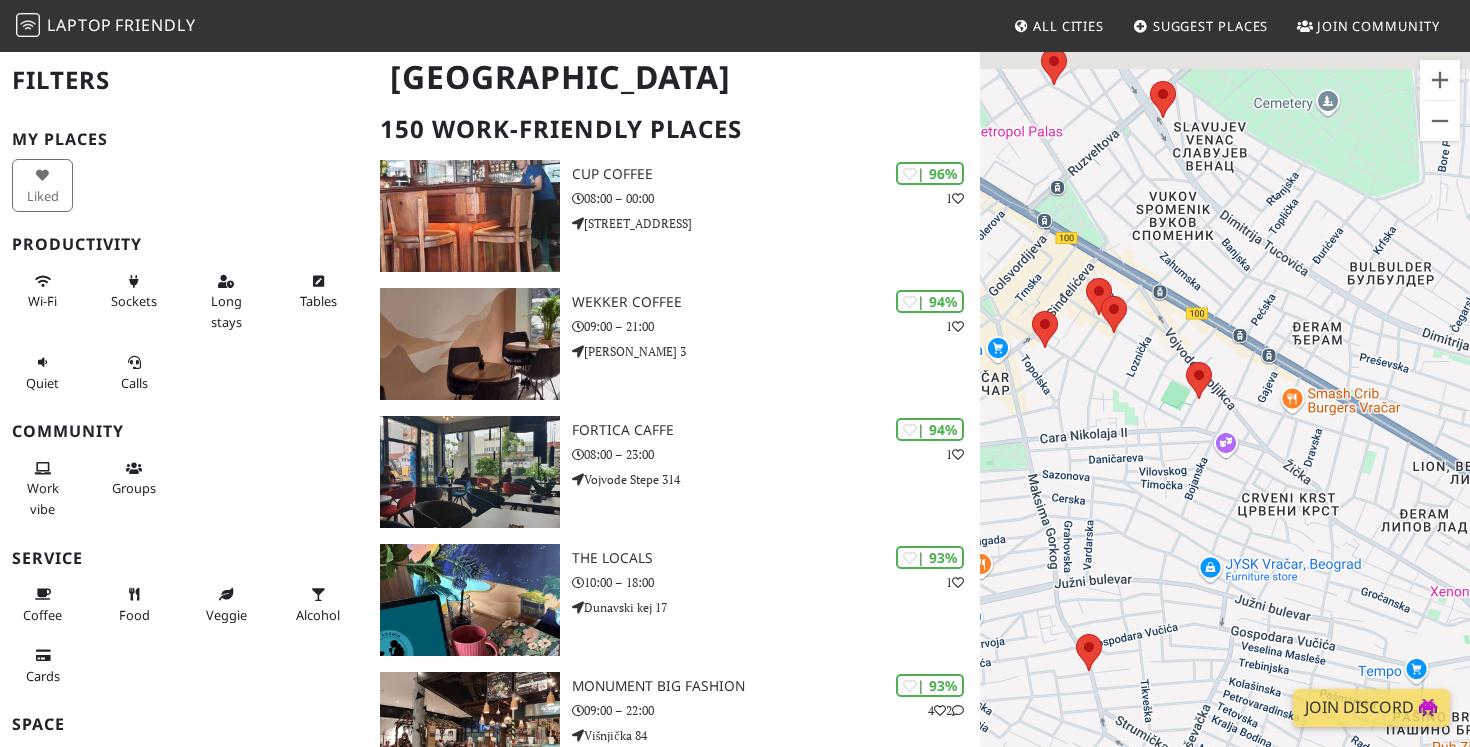 drag, startPoint x: 1174, startPoint y: 404, endPoint x: 1243, endPoint y: 569, distance: 178.8463 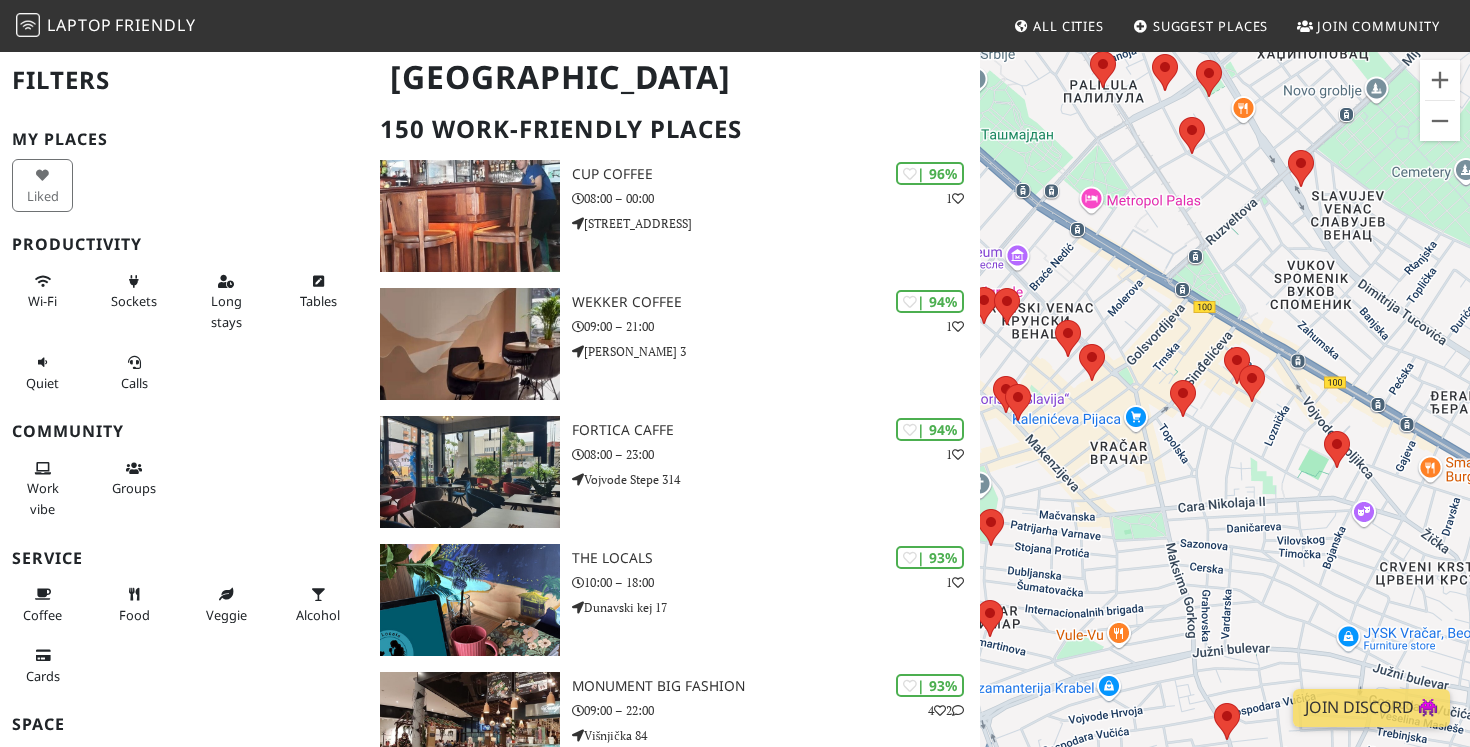 drag, startPoint x: 1075, startPoint y: 496, endPoint x: 1206, endPoint y: 477, distance: 132.3707 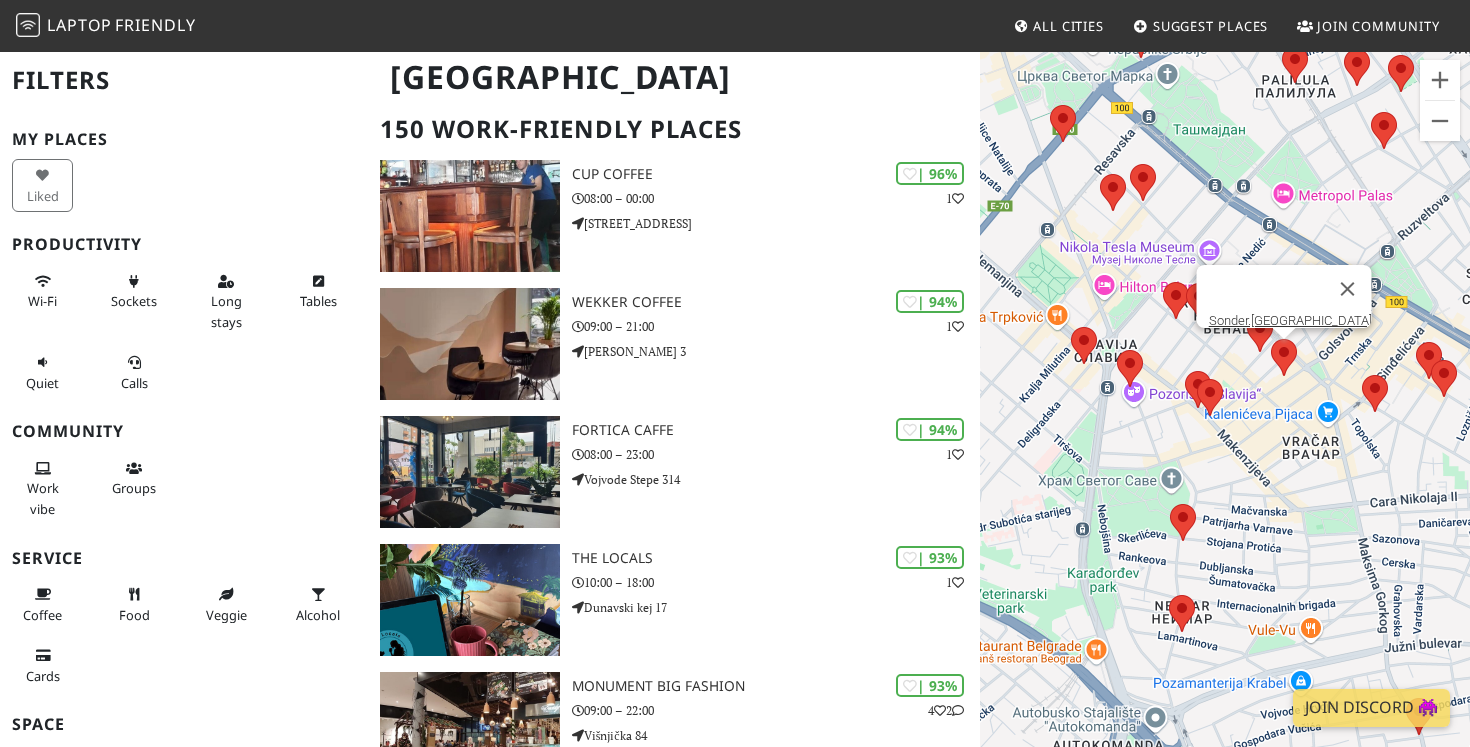 click at bounding box center [1271, 339] 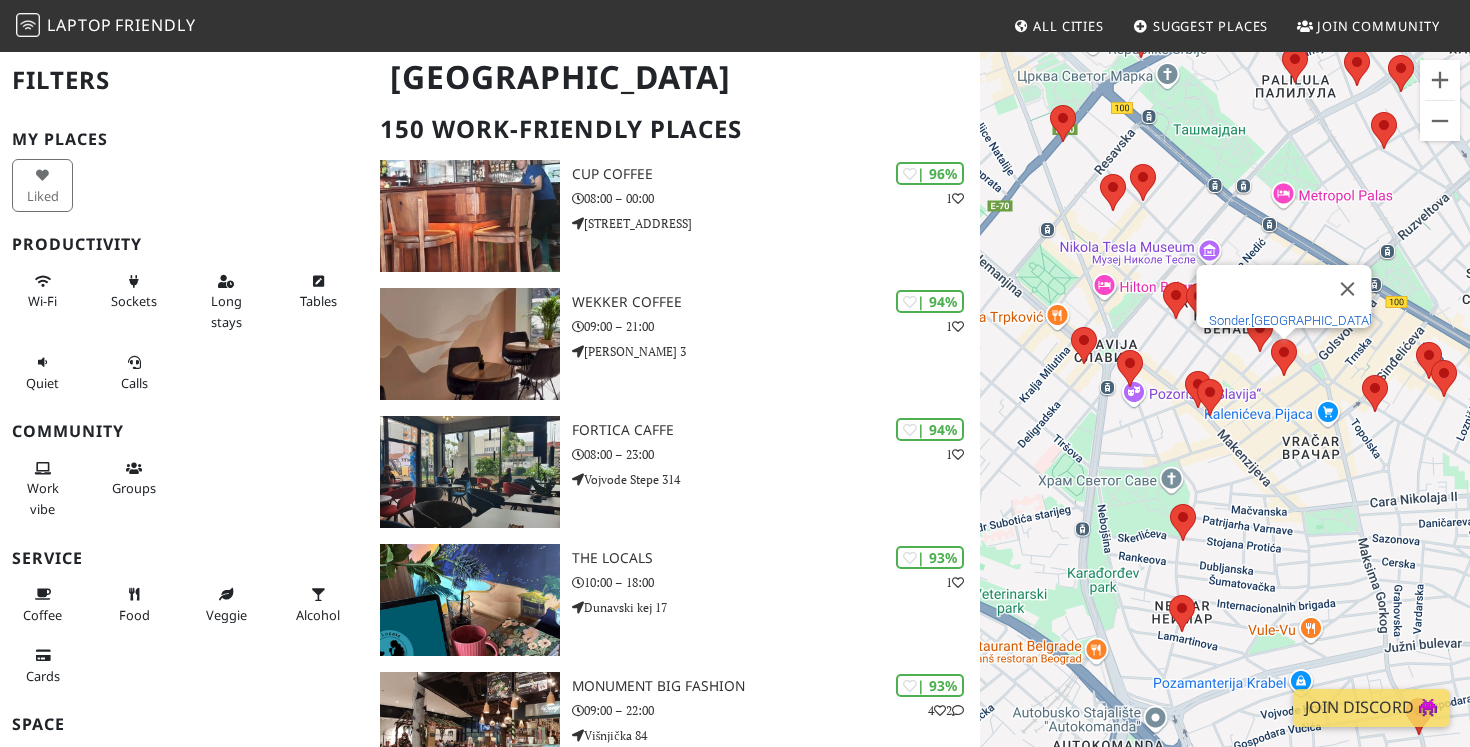 click on "Sonder.Belgrade" at bounding box center (1290, 320) 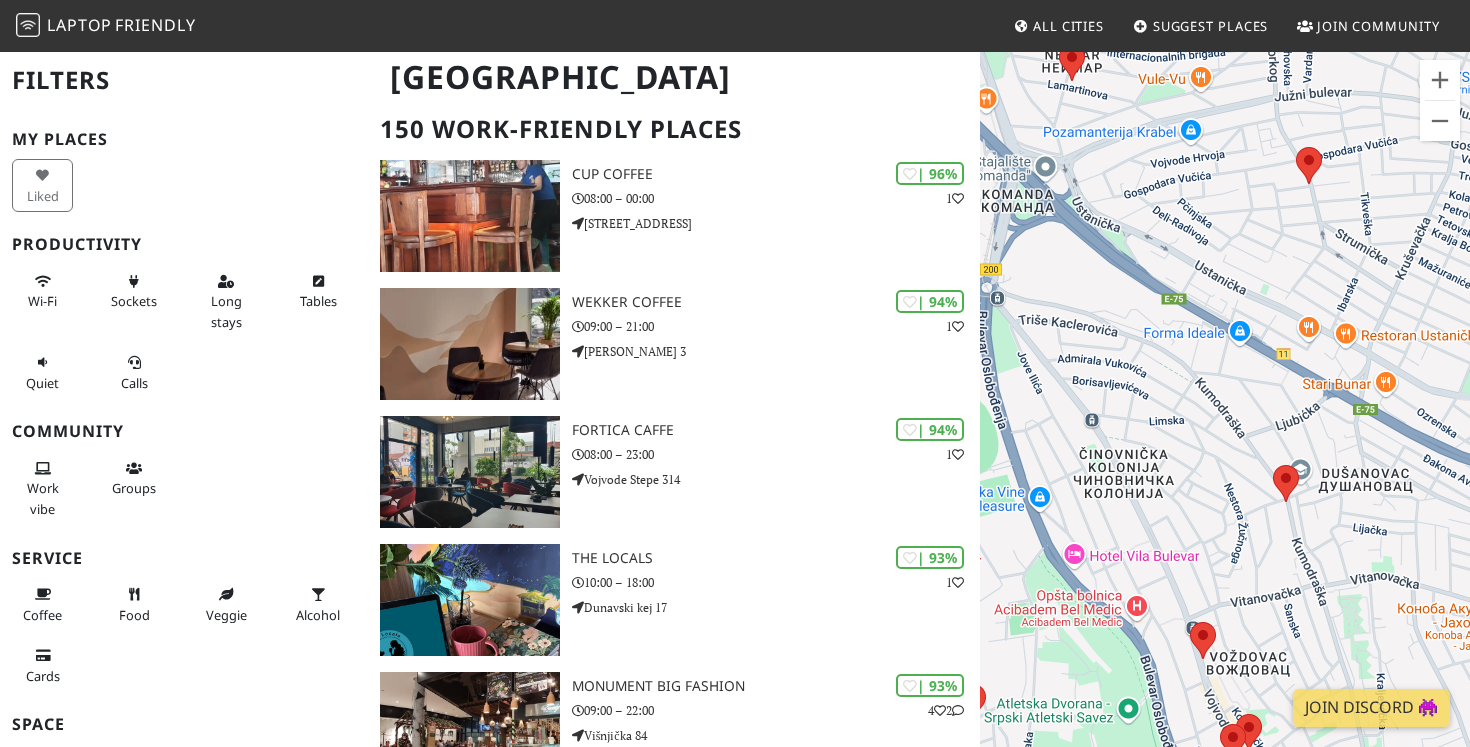 drag, startPoint x: 1108, startPoint y: 214, endPoint x: 1164, endPoint y: 336, distance: 134.23859 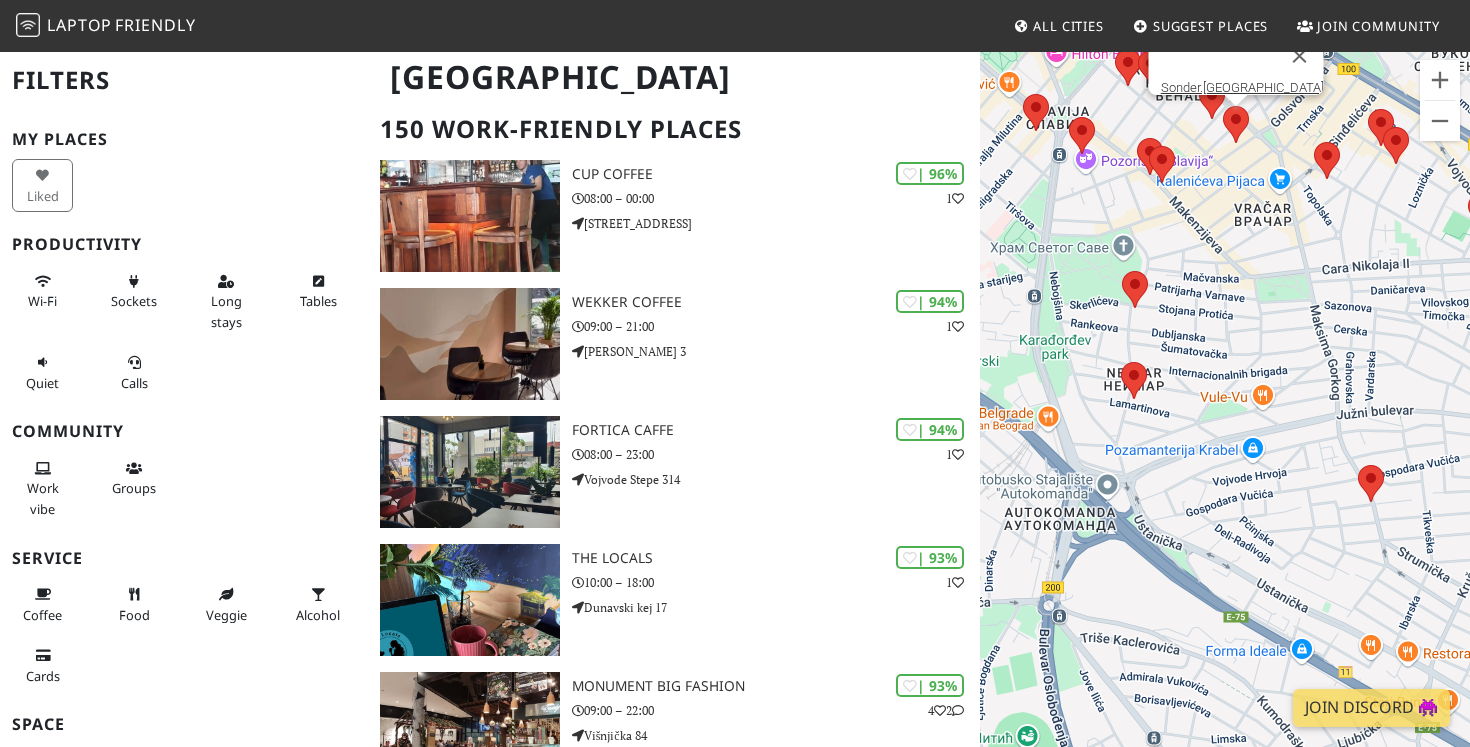 drag, startPoint x: 1172, startPoint y: 178, endPoint x: 1149, endPoint y: 351, distance: 174.5222 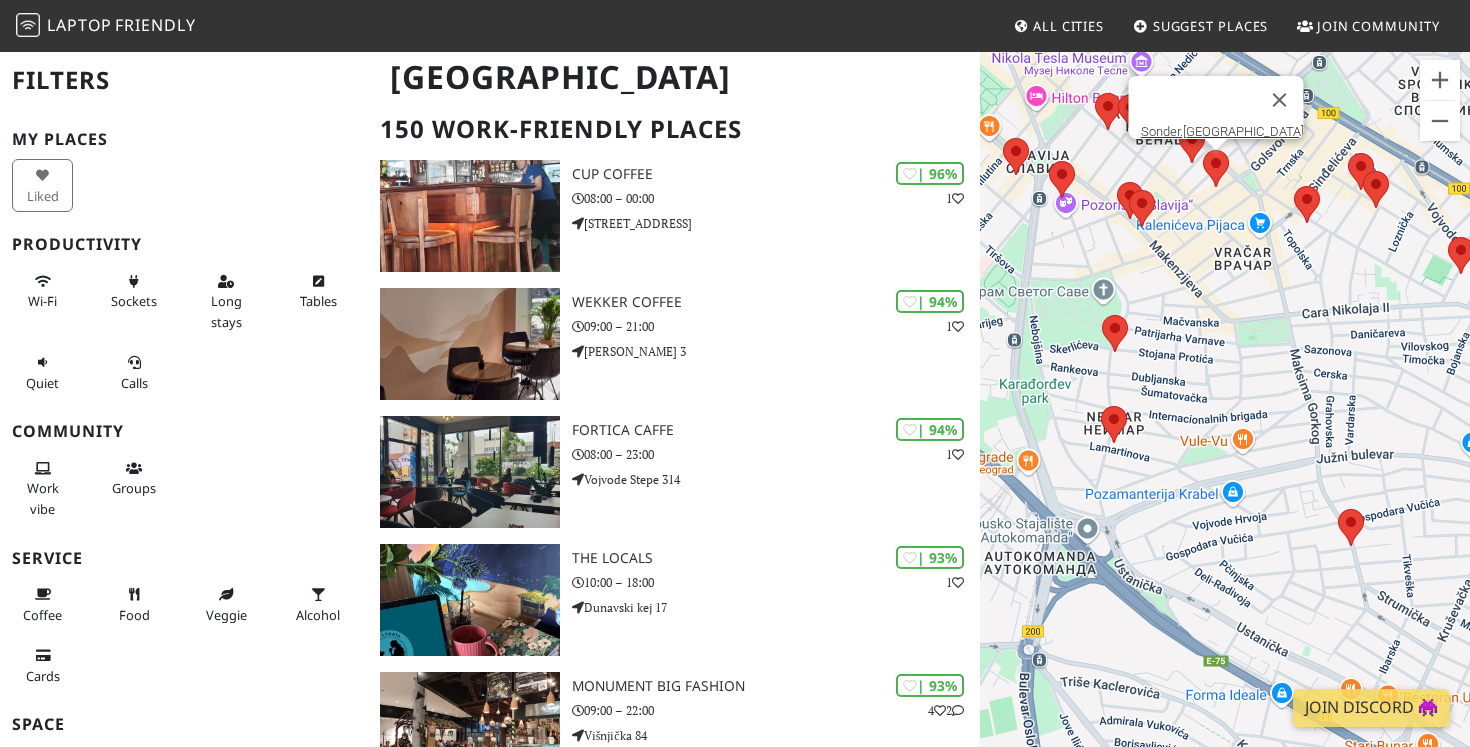 drag, startPoint x: 1149, startPoint y: 358, endPoint x: 1131, endPoint y: 402, distance: 47.539455 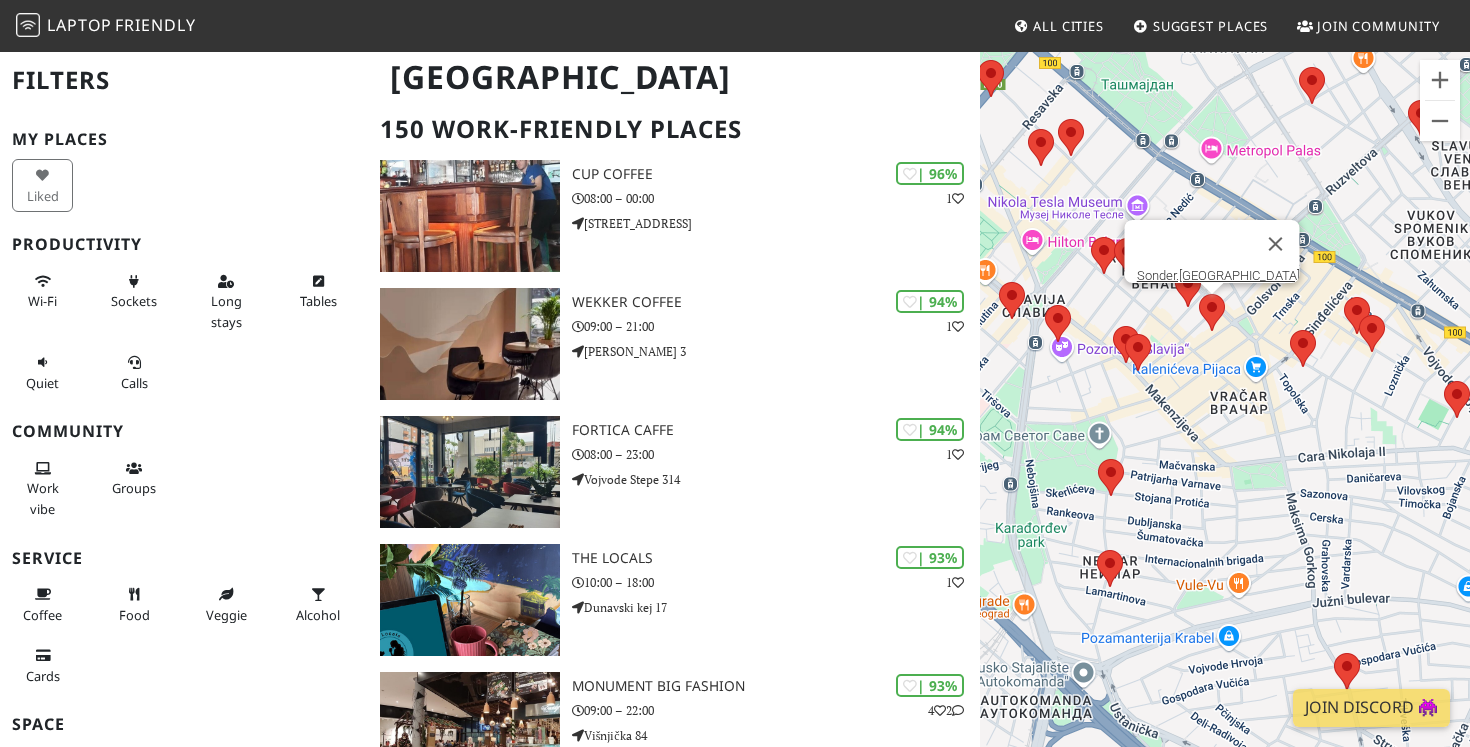 drag, startPoint x: 1258, startPoint y: 181, endPoint x: 1239, endPoint y: 326, distance: 146.23953 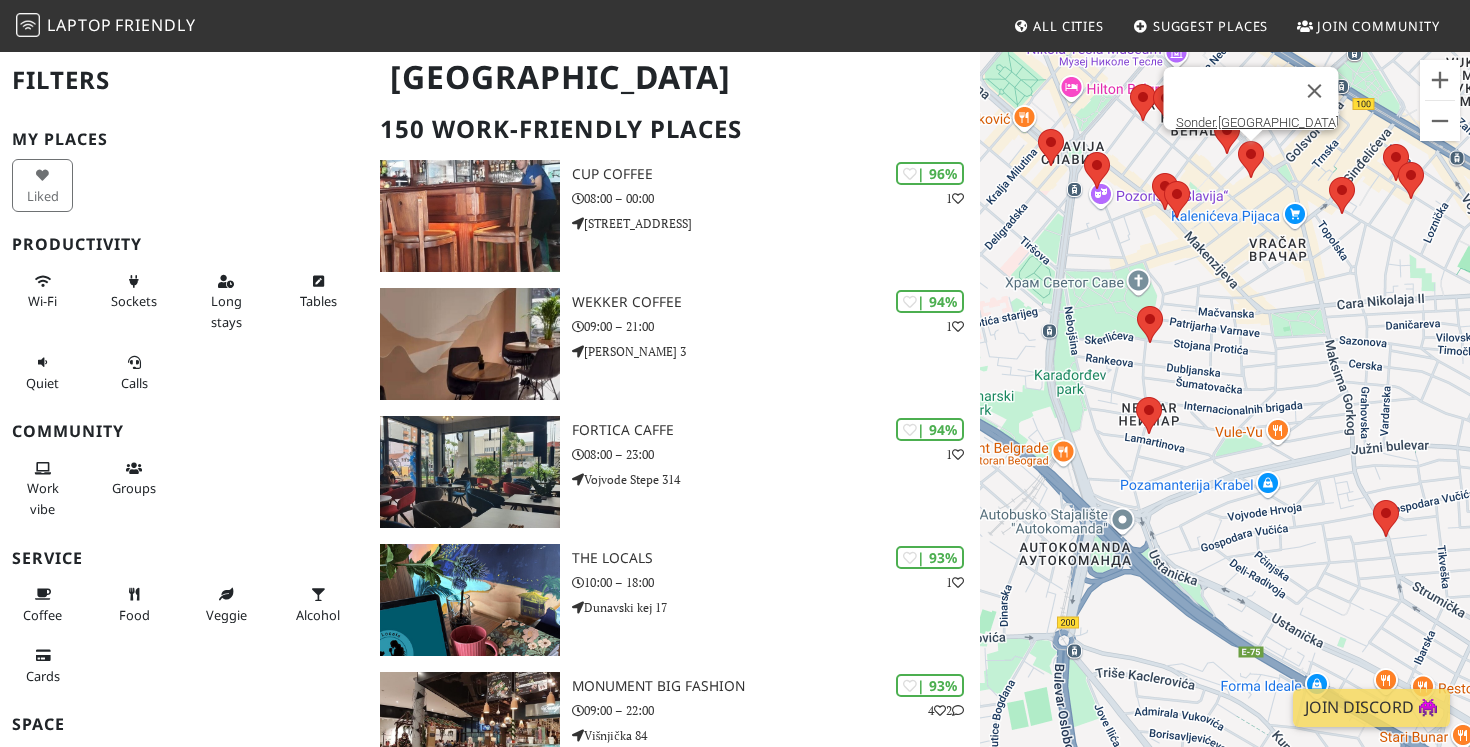 drag, startPoint x: 1104, startPoint y: 449, endPoint x: 1059, endPoint y: 276, distance: 178.75682 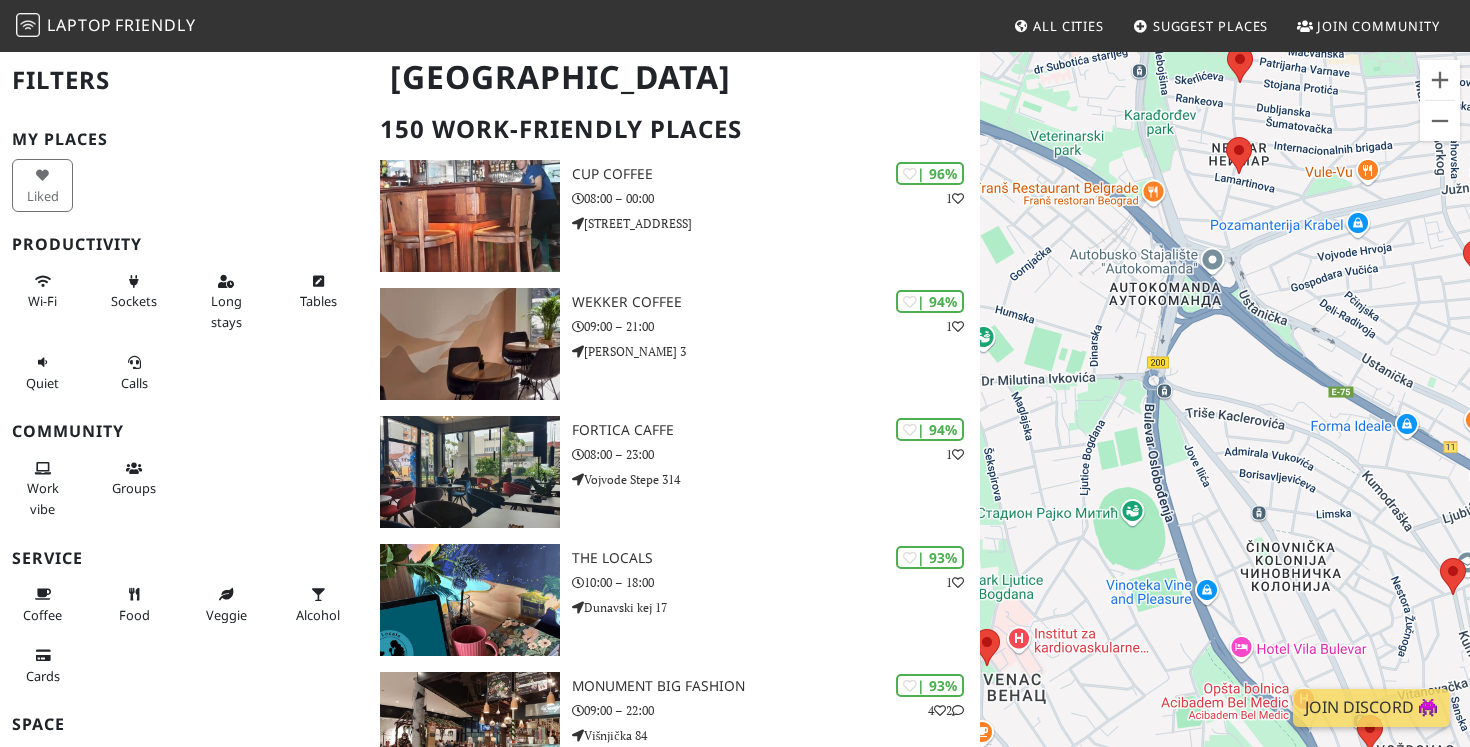 drag, startPoint x: 1145, startPoint y: 507, endPoint x: 1250, endPoint y: 271, distance: 258.30408 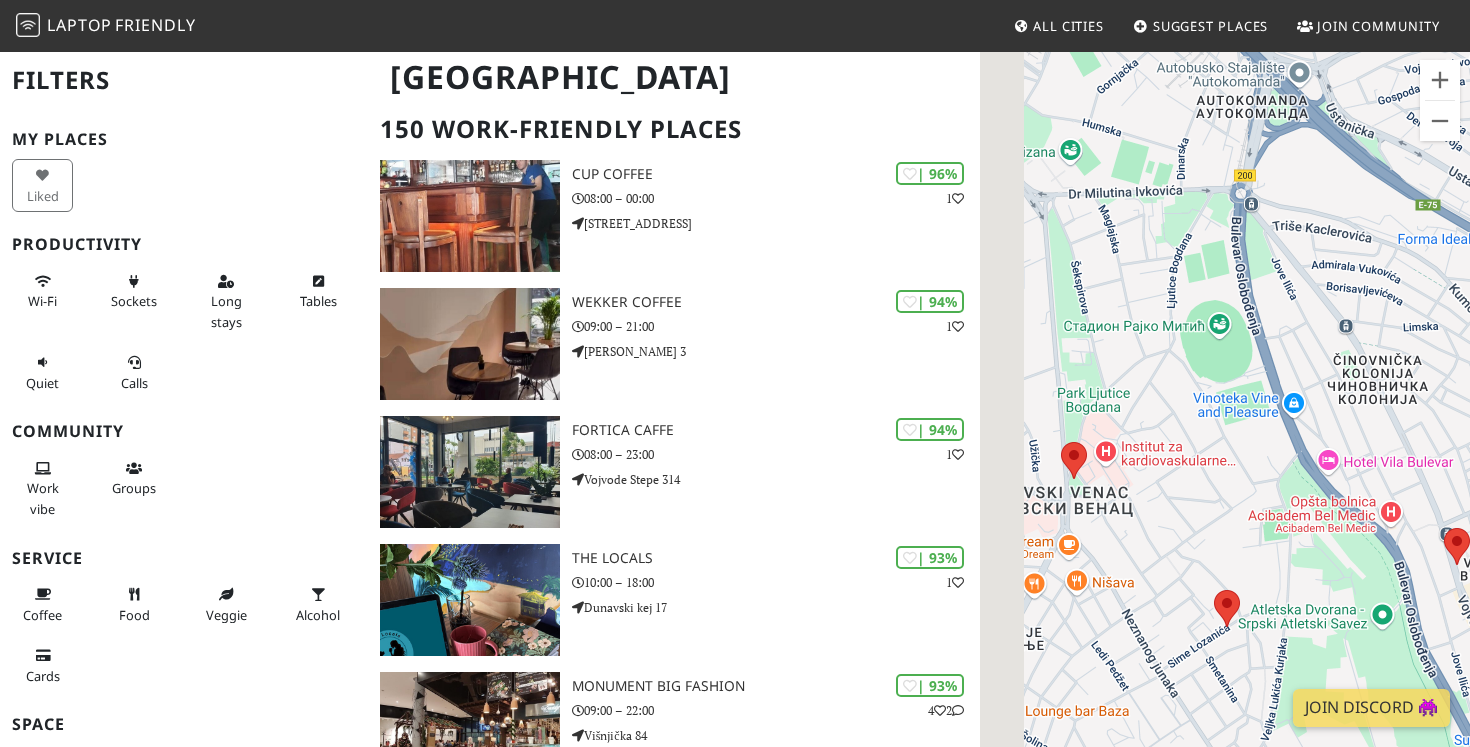 drag, startPoint x: 1254, startPoint y: 381, endPoint x: 1344, endPoint y: 179, distance: 221.14249 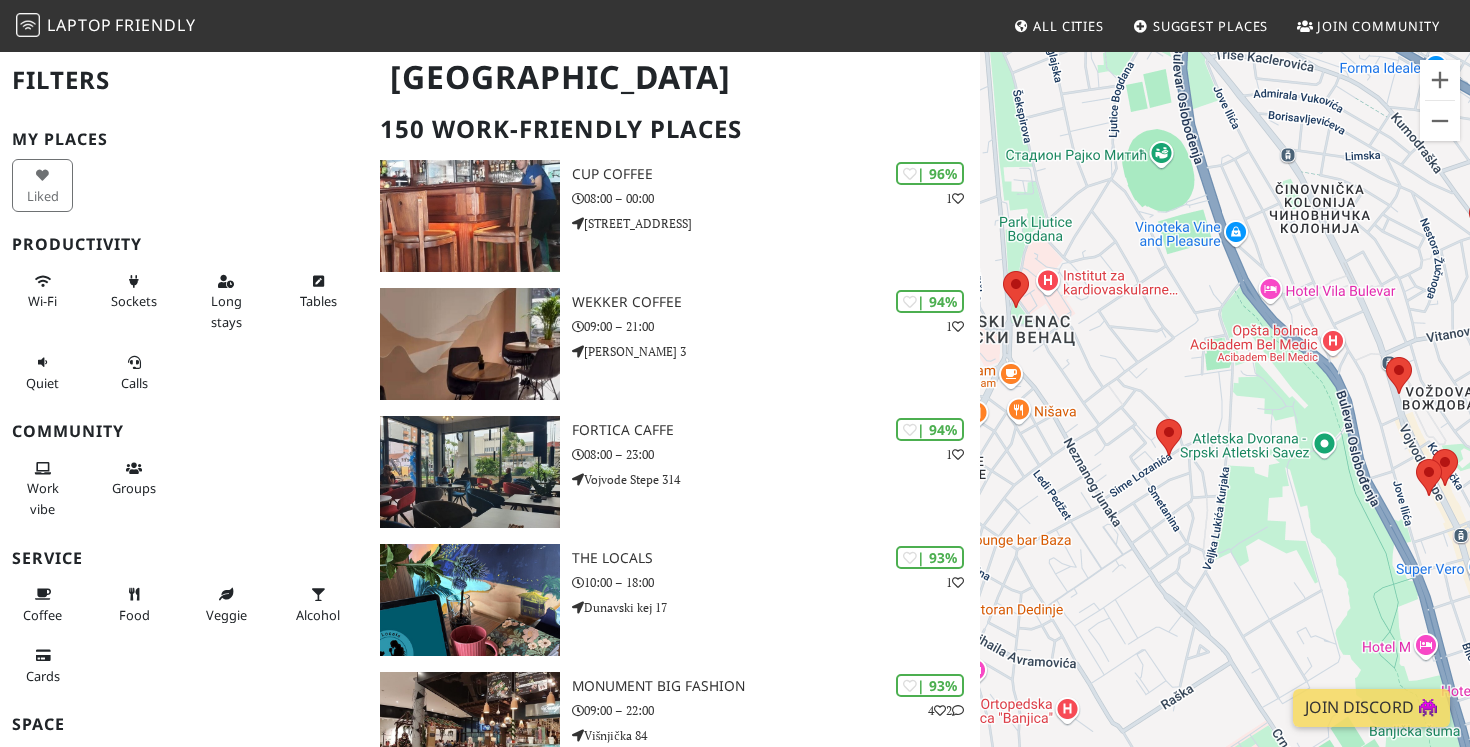 drag, startPoint x: 1241, startPoint y: 561, endPoint x: 1145, endPoint y: 390, distance: 196.10457 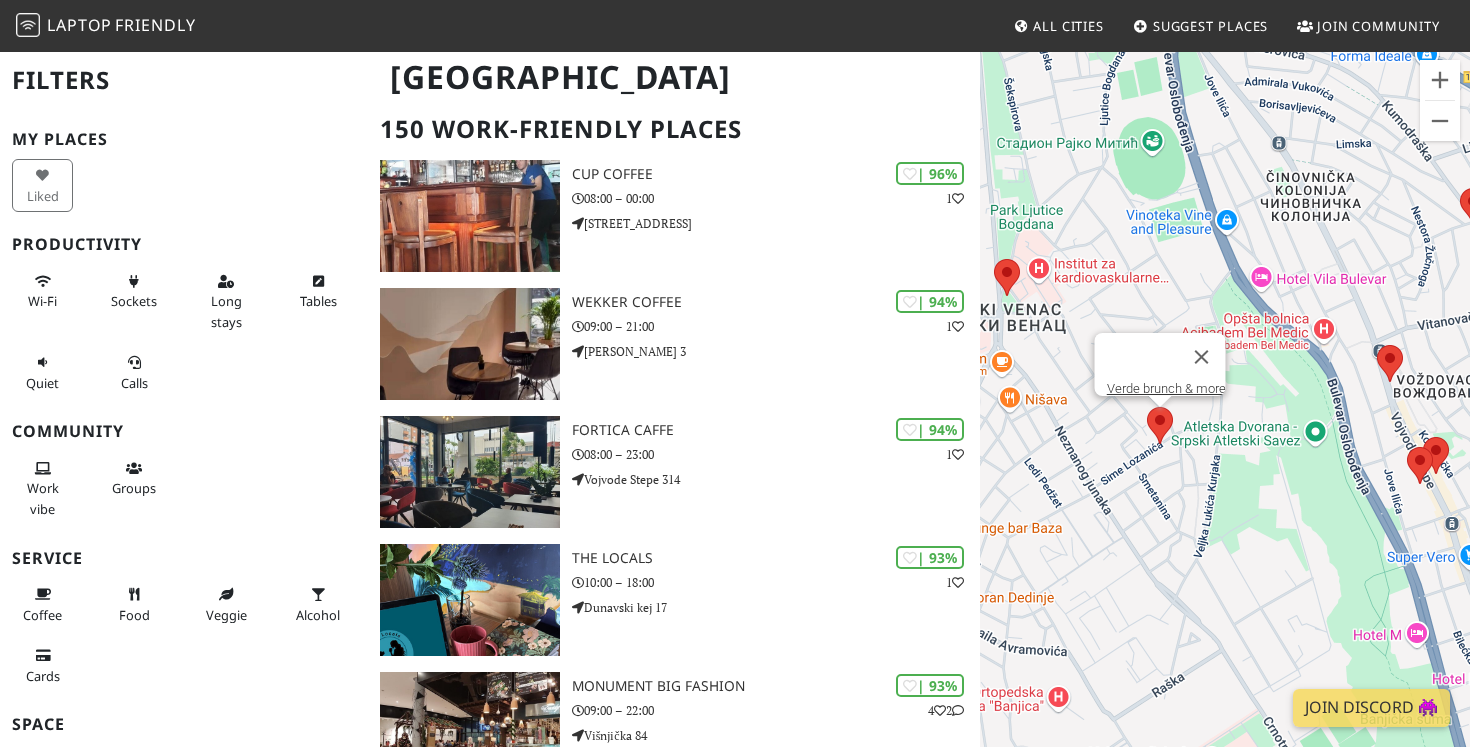 click at bounding box center [1147, 407] 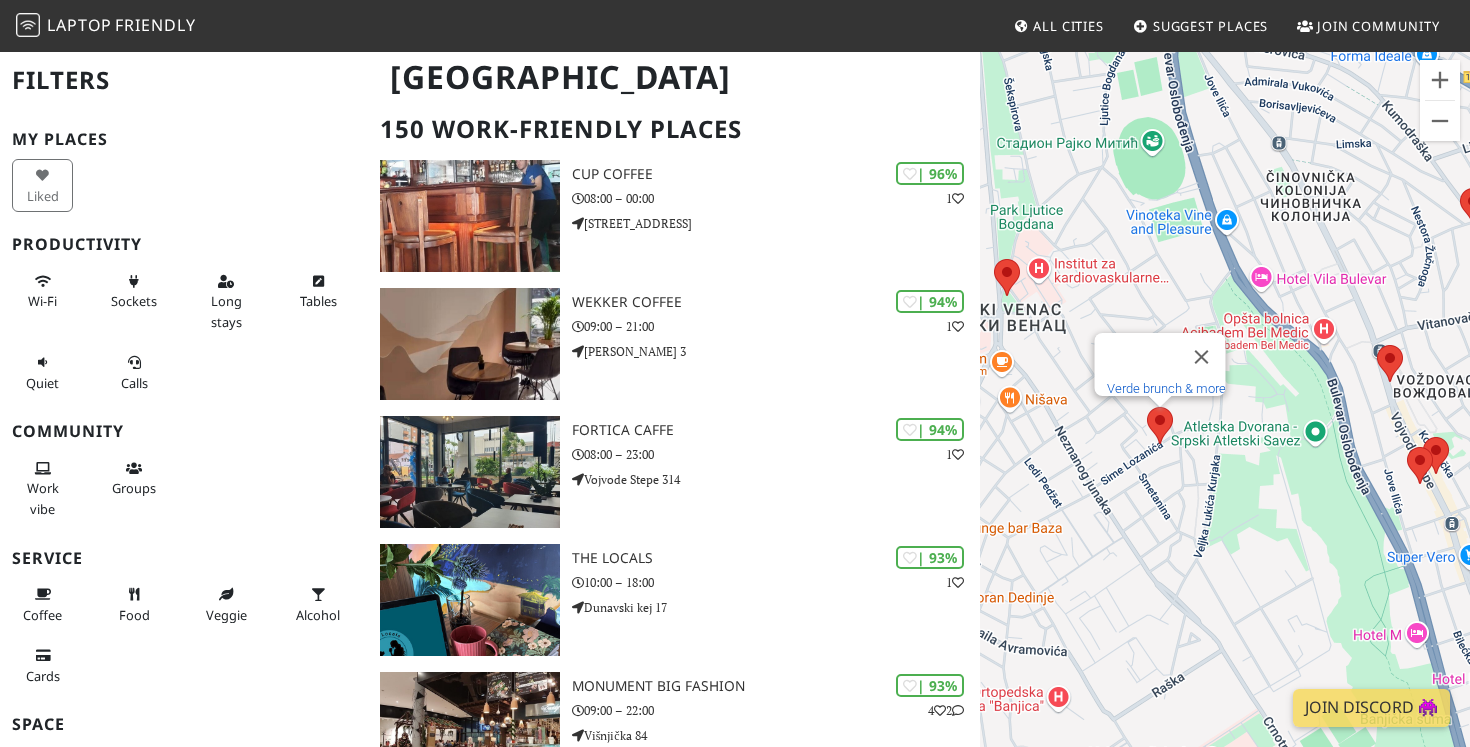 click on "Verde brunch & more" at bounding box center (1166, 388) 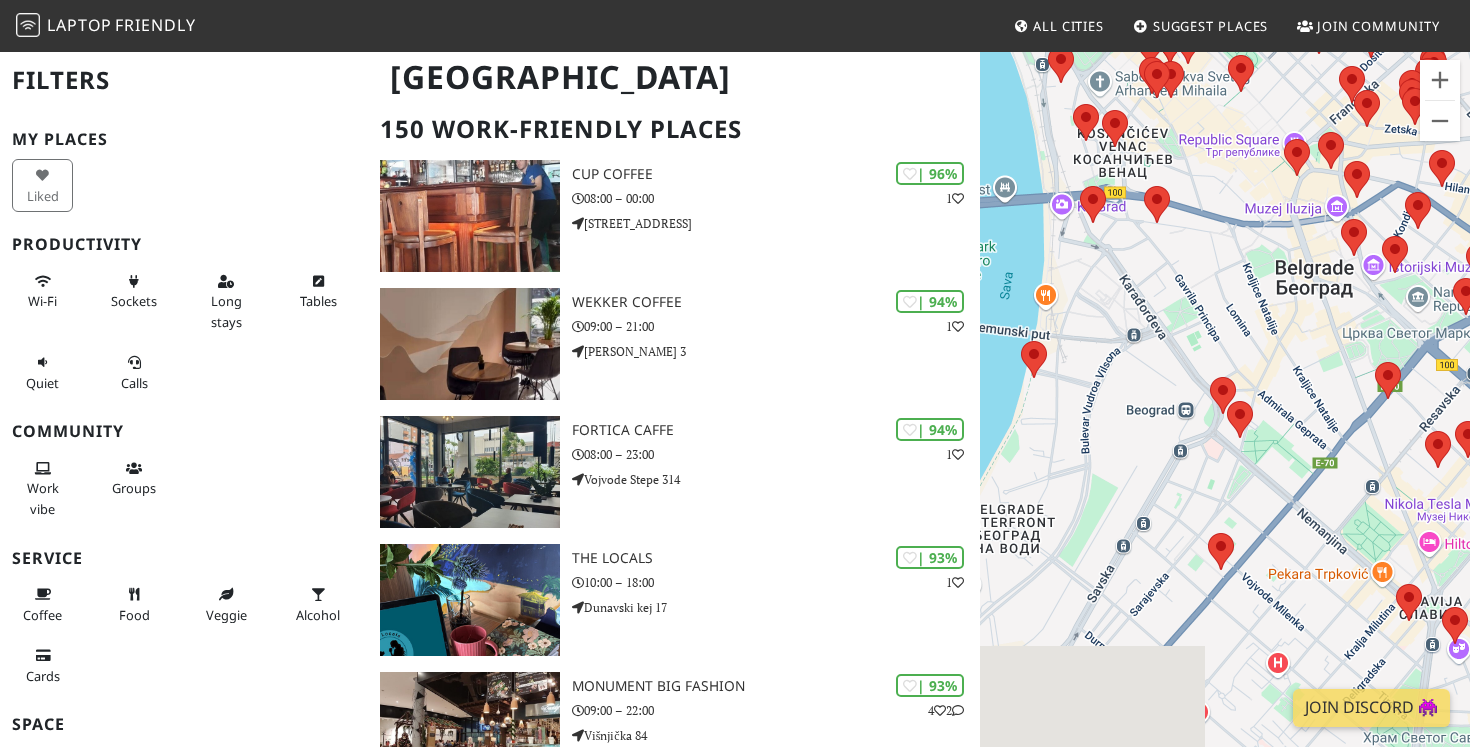 drag, startPoint x: 1145, startPoint y: 496, endPoint x: 1252, endPoint y: 107, distance: 403.44763 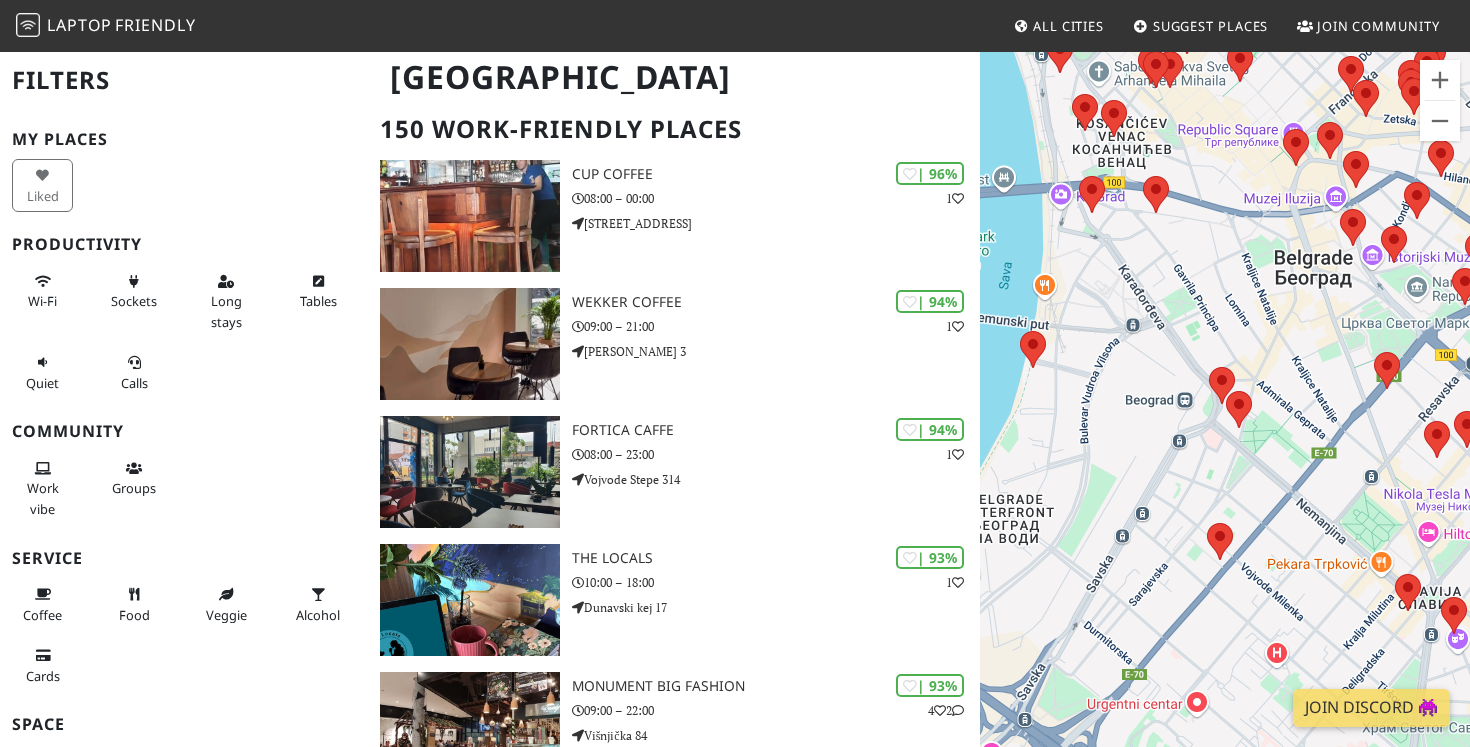 drag, startPoint x: 1279, startPoint y: 345, endPoint x: 1138, endPoint y: 190, distance: 209.53758 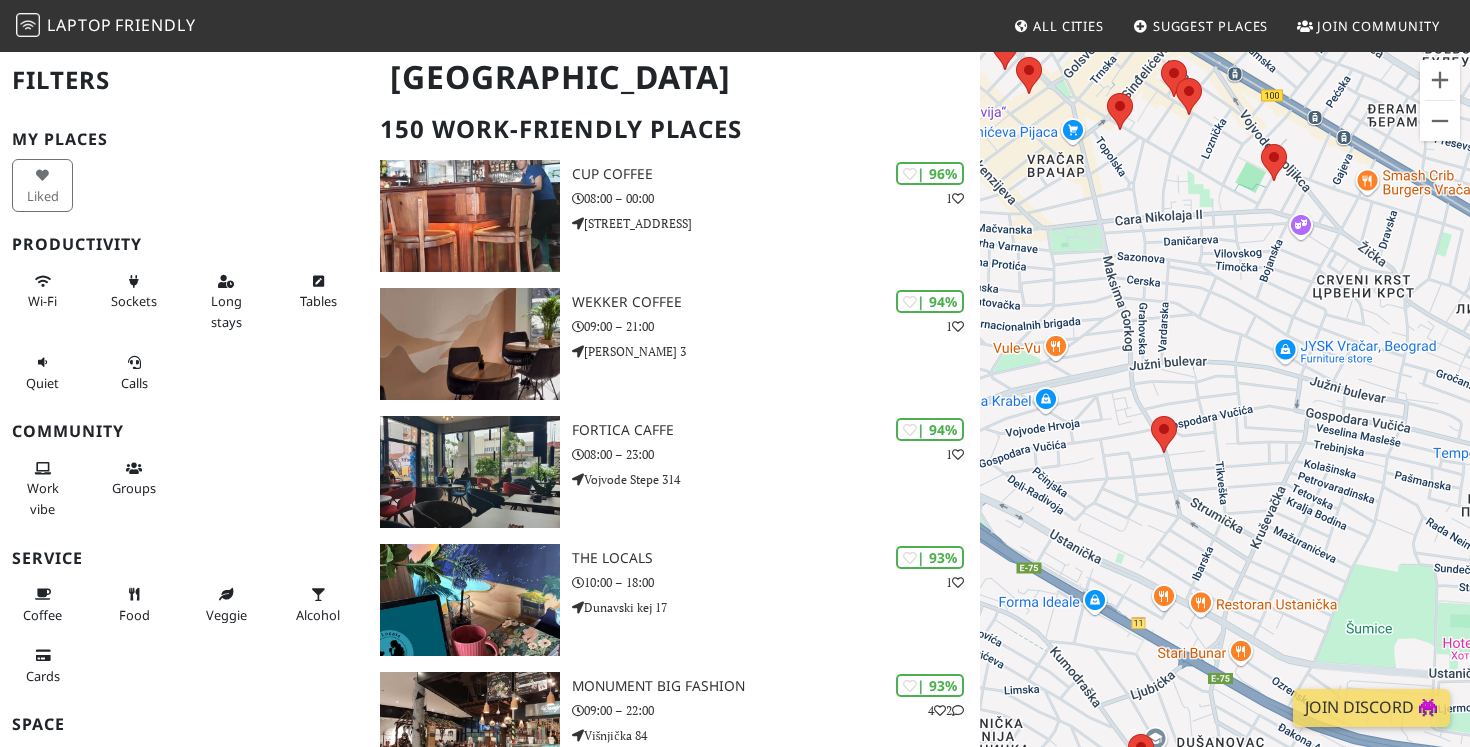 drag, startPoint x: 1197, startPoint y: 305, endPoint x: 1314, endPoint y: 232, distance: 137.90576 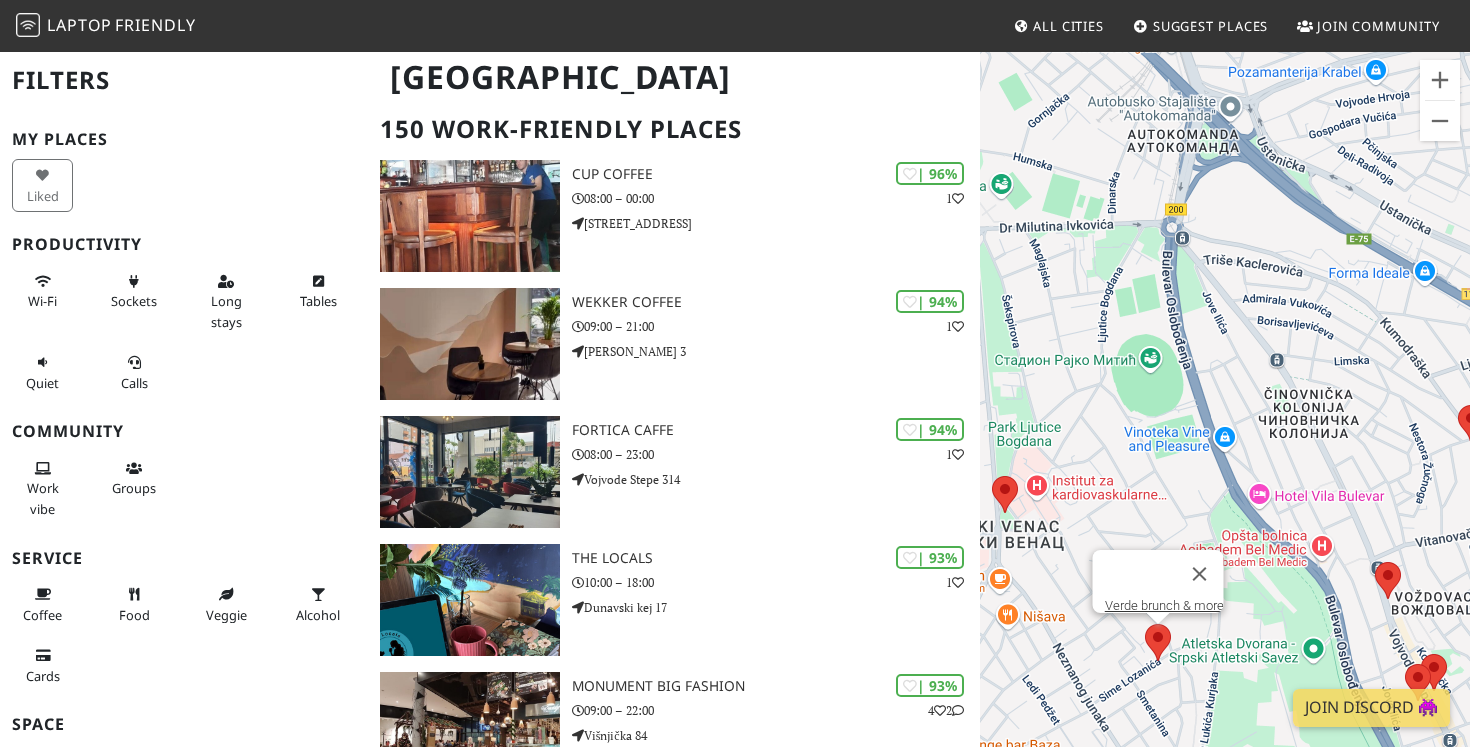 drag, startPoint x: 1215, startPoint y: 458, endPoint x: 1441, endPoint y: 187, distance: 352.86966 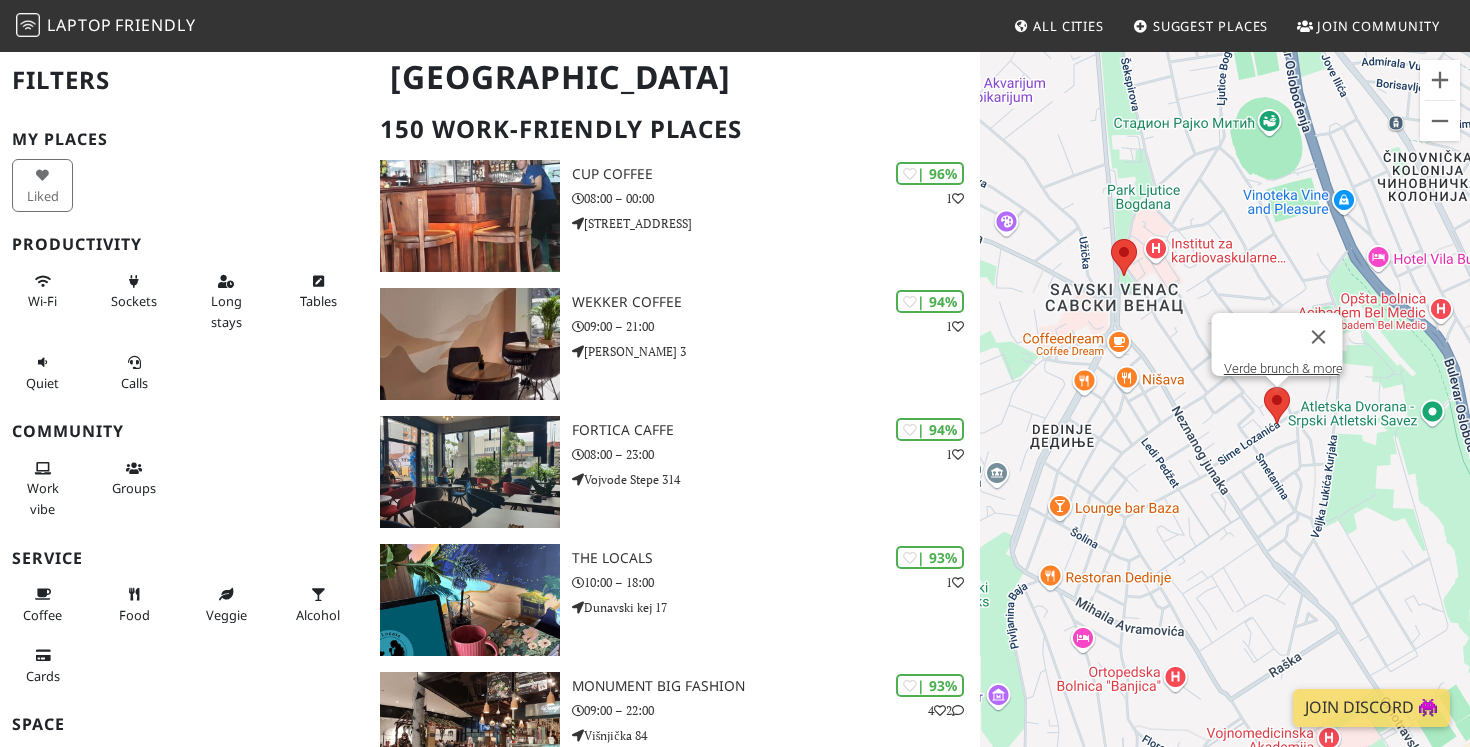 drag, startPoint x: 1303, startPoint y: 423, endPoint x: 1422, endPoint y: 185, distance: 266.0921 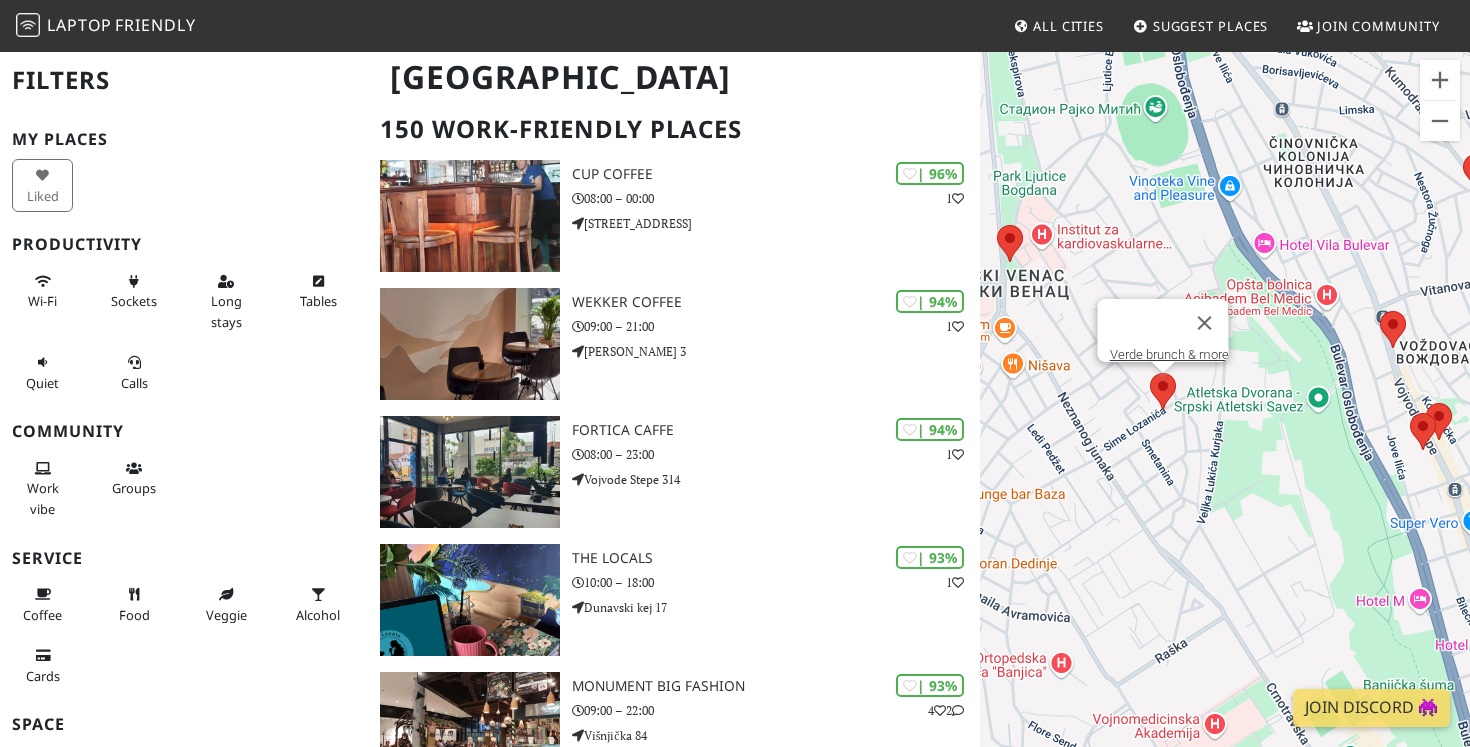 drag, startPoint x: 1268, startPoint y: 474, endPoint x: 1142, endPoint y: 457, distance: 127.141655 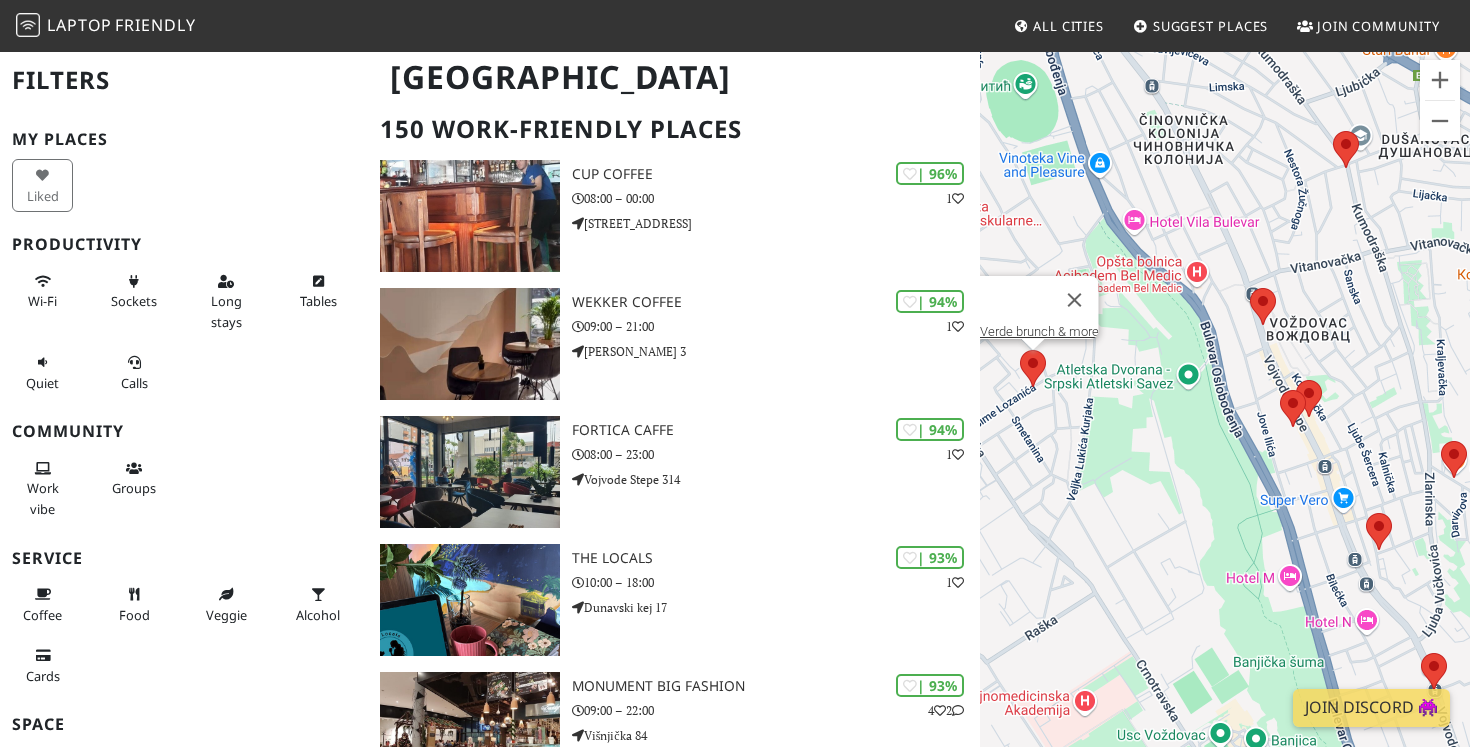 drag, startPoint x: 1245, startPoint y: 451, endPoint x: 1198, endPoint y: 442, distance: 47.853943 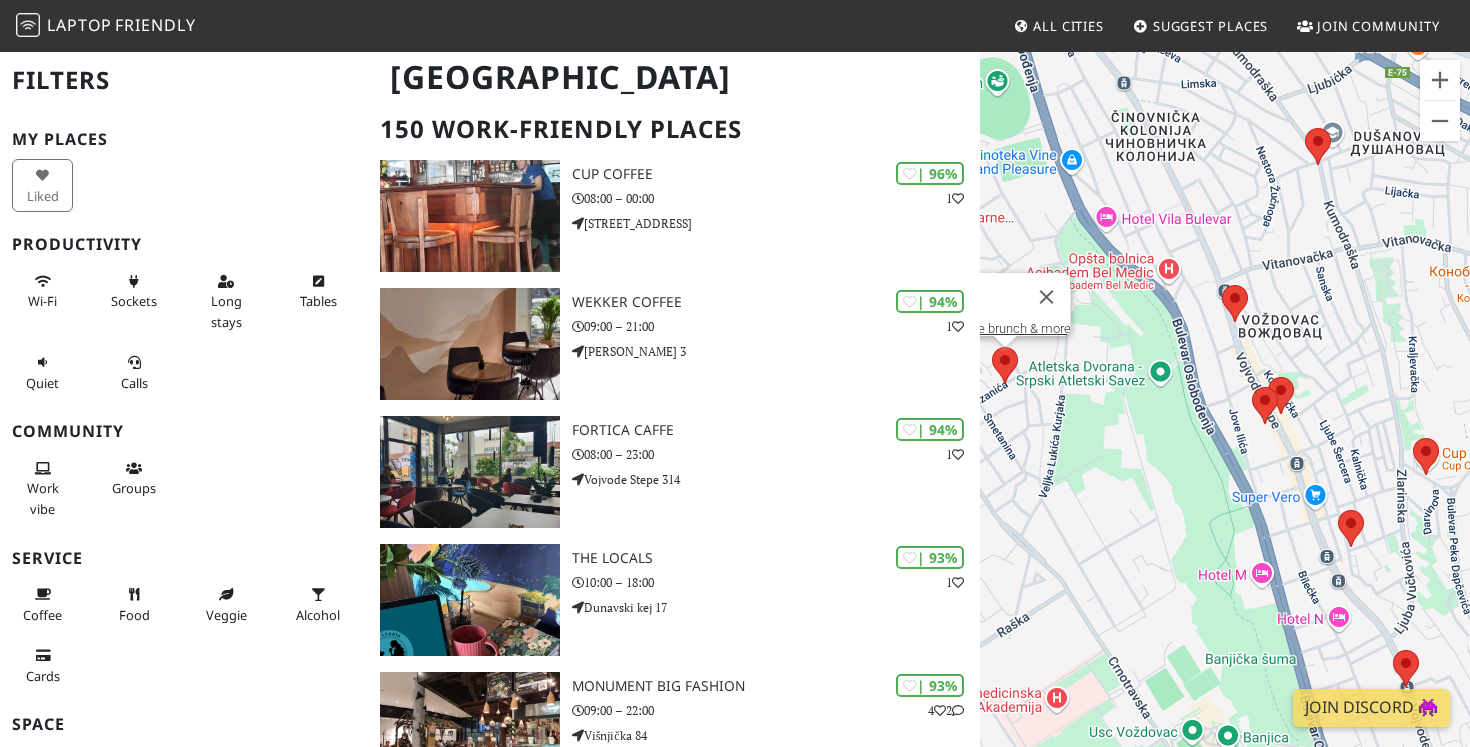 drag, startPoint x: 1310, startPoint y: 410, endPoint x: 1220, endPoint y: 269, distance: 167.27522 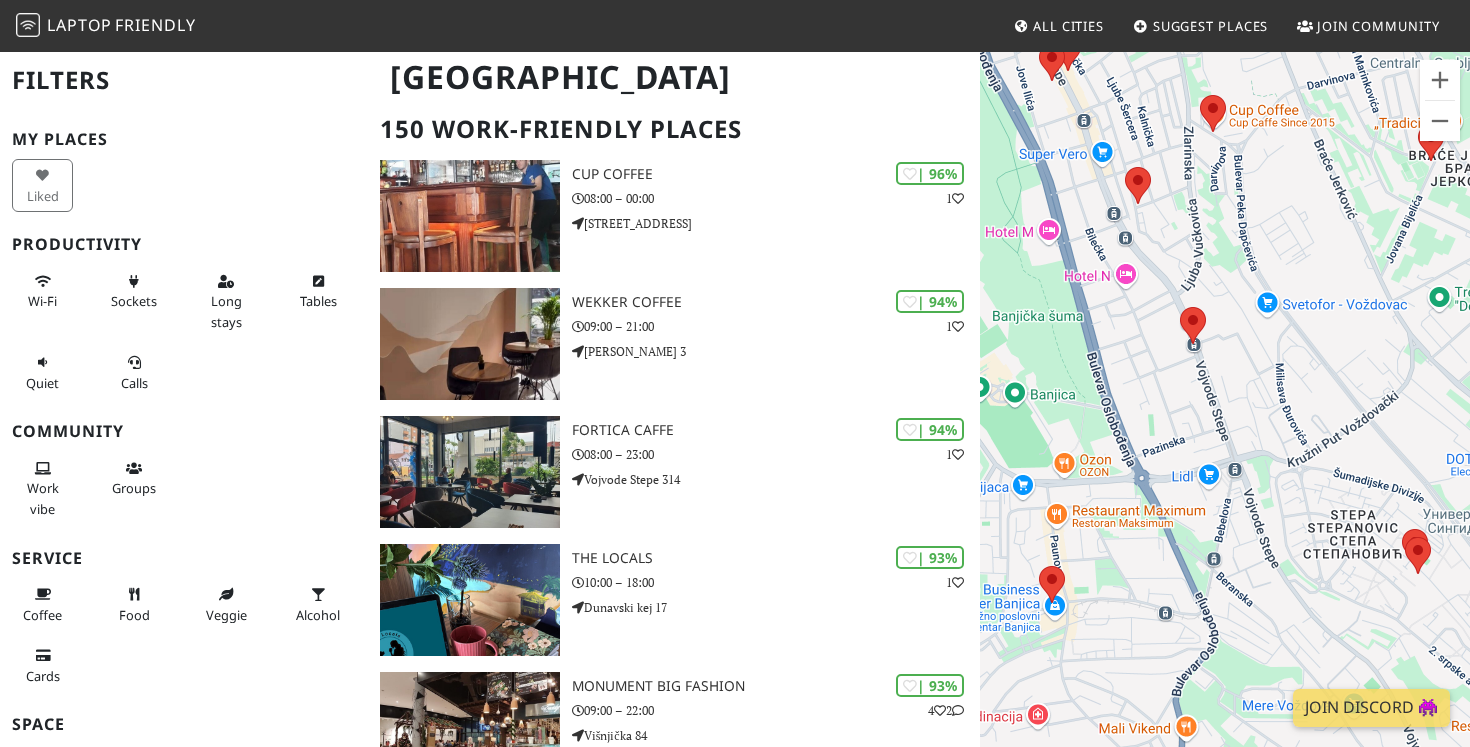 drag, startPoint x: 1296, startPoint y: 574, endPoint x: 1125, endPoint y: 496, distance: 187.94946 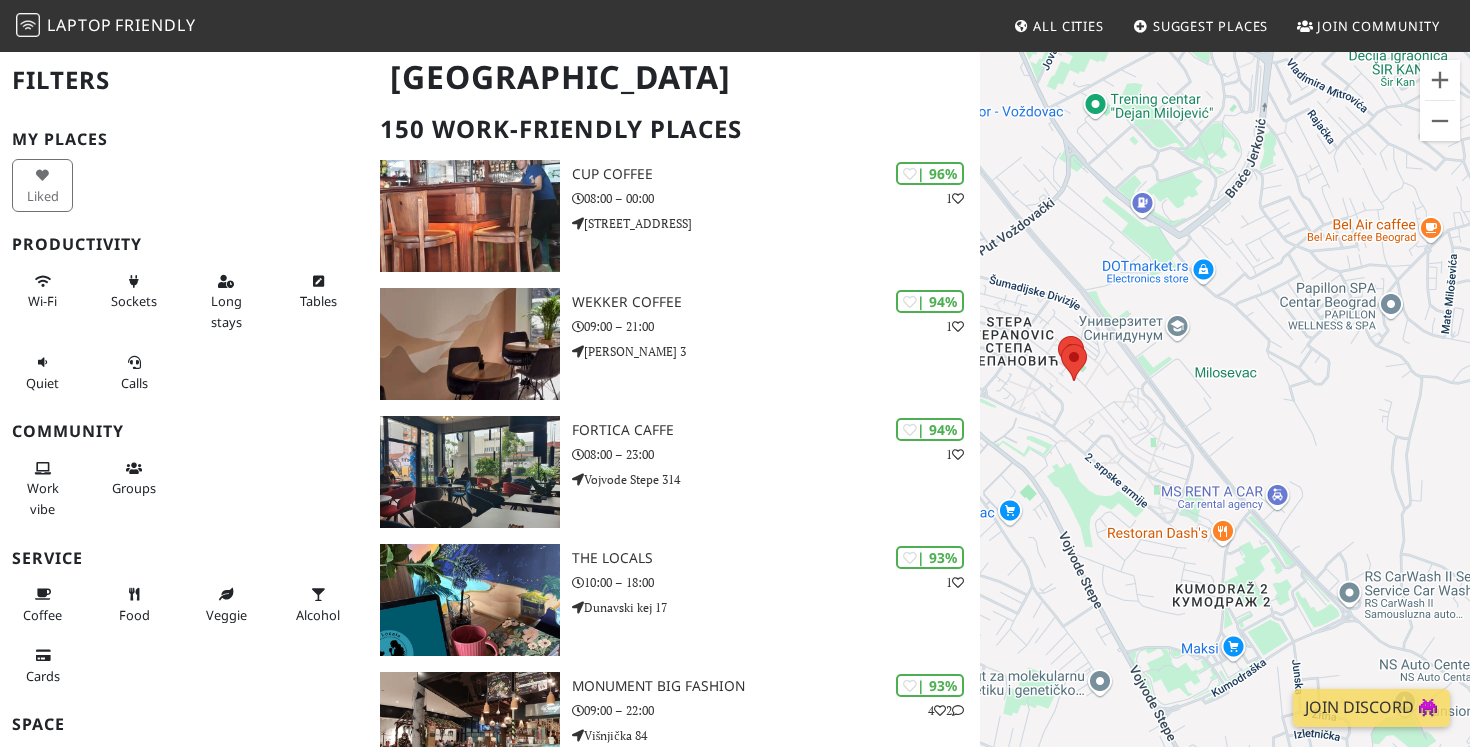 drag, startPoint x: 1152, startPoint y: 496, endPoint x: 1288, endPoint y: 524, distance: 138.85243 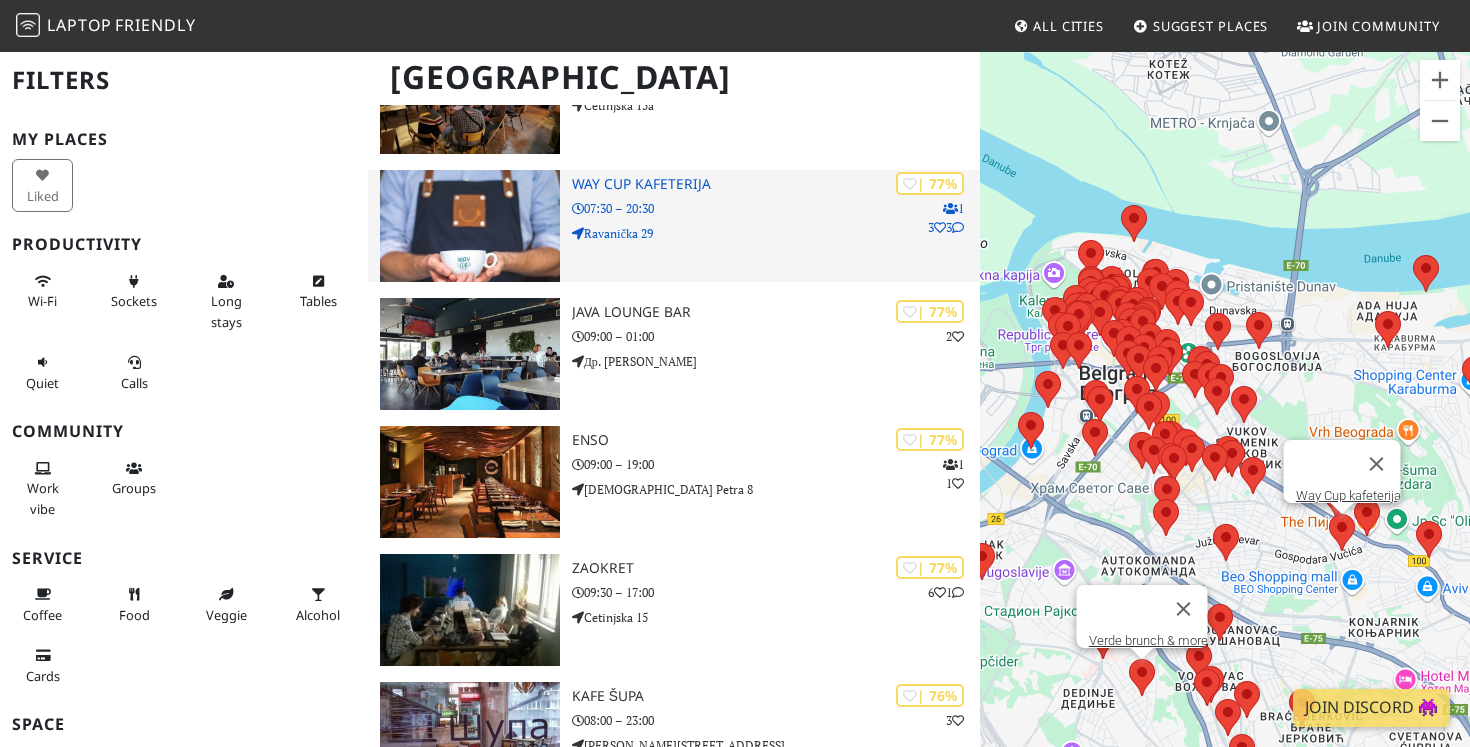 scroll, scrollTop: 6169, scrollLeft: 0, axis: vertical 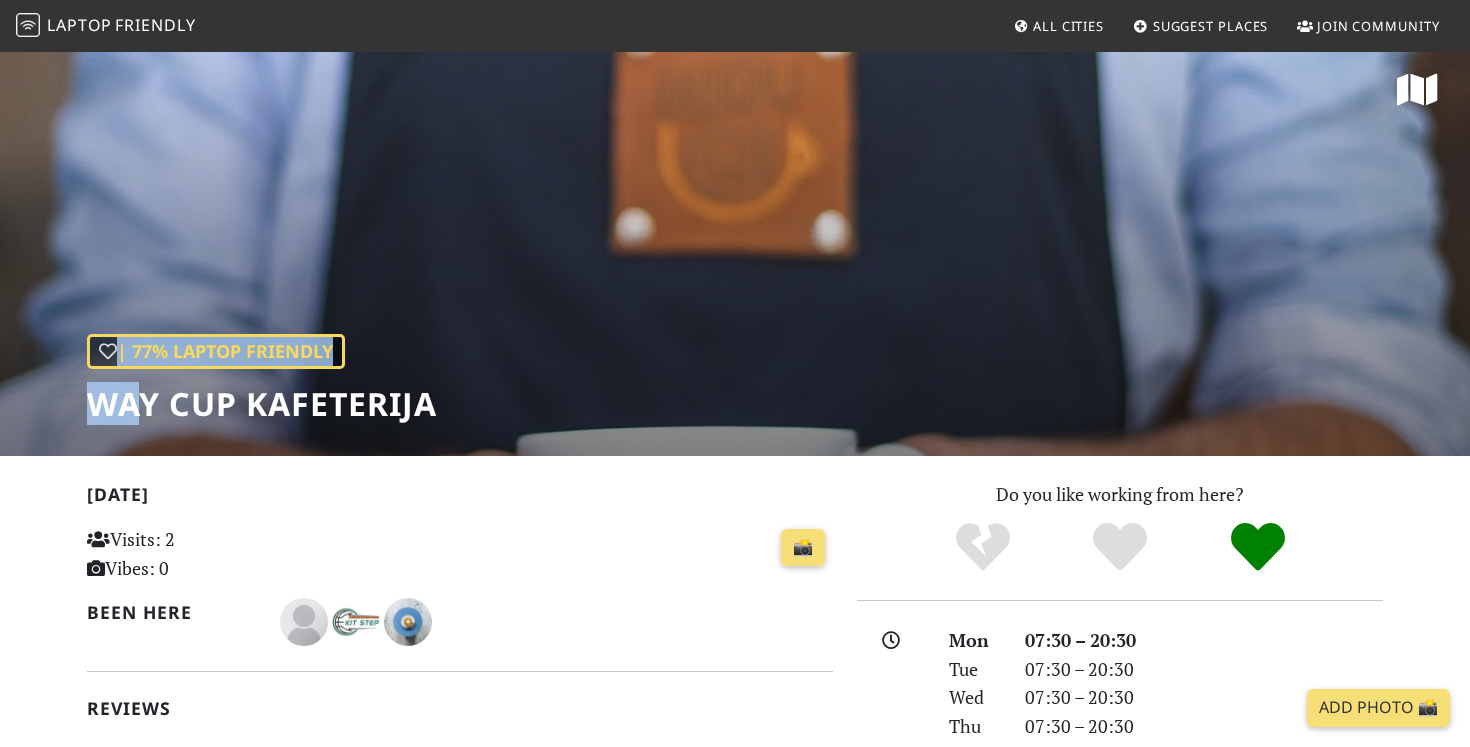 drag, startPoint x: 441, startPoint y: 419, endPoint x: 140, endPoint y: 385, distance: 302.91418 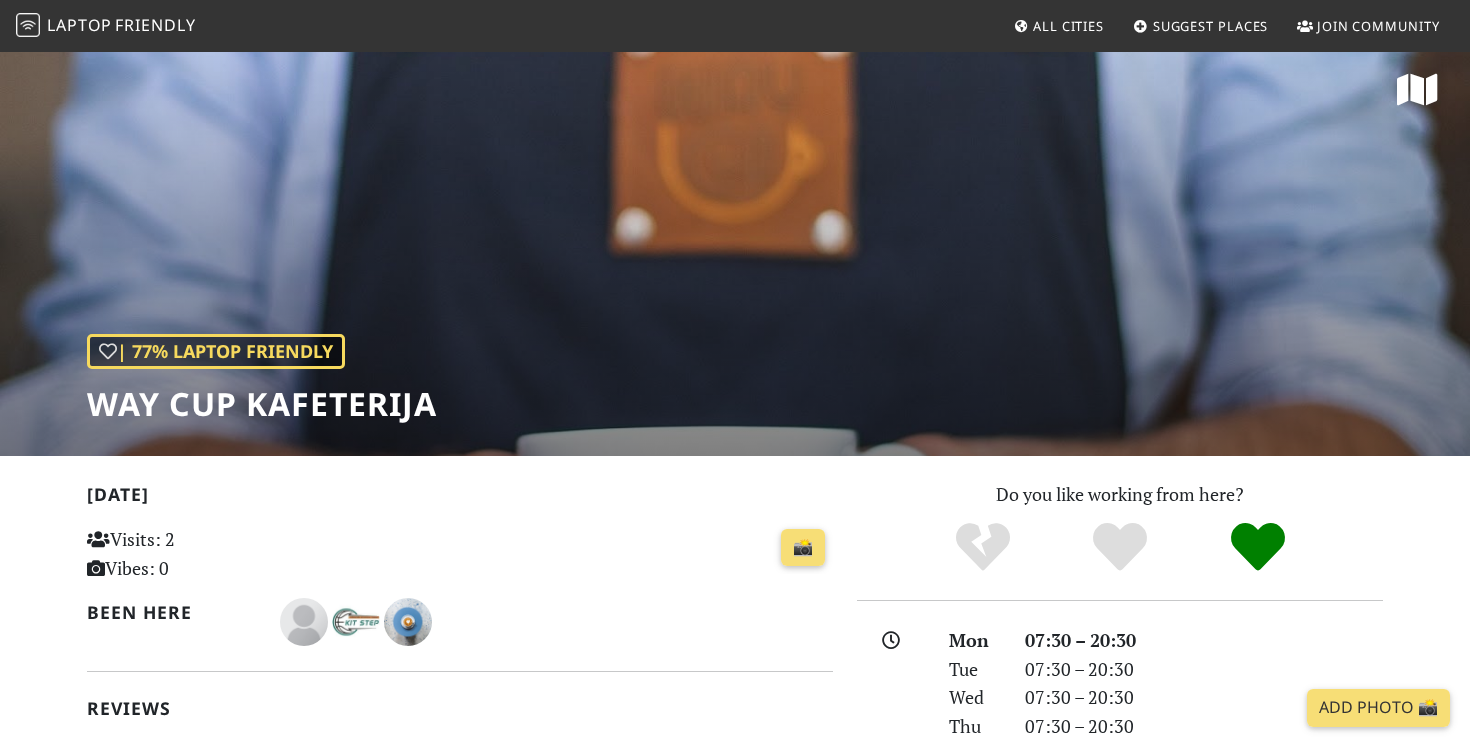 click on "Way Cup kafeterija" at bounding box center [262, 404] 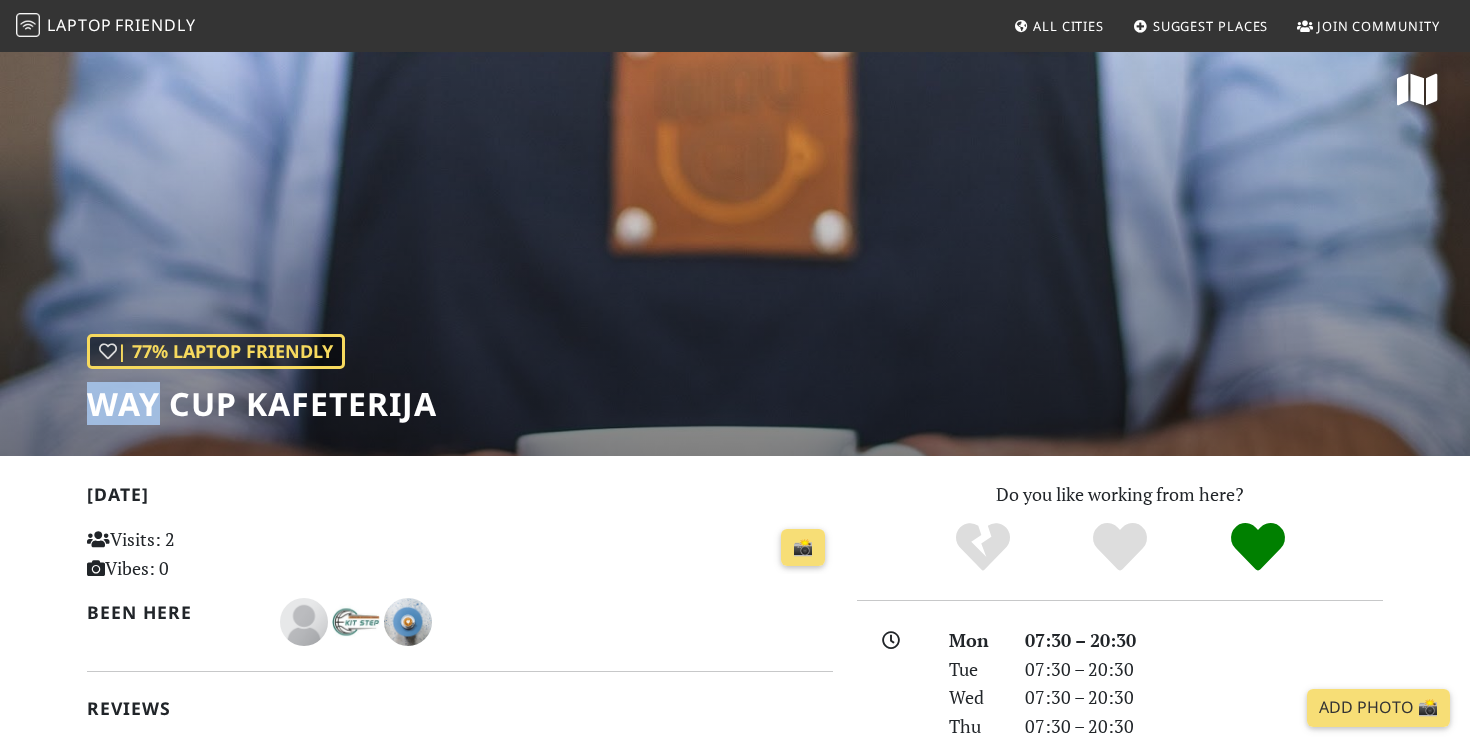 click on "Way Cup kafeterija" at bounding box center [262, 404] 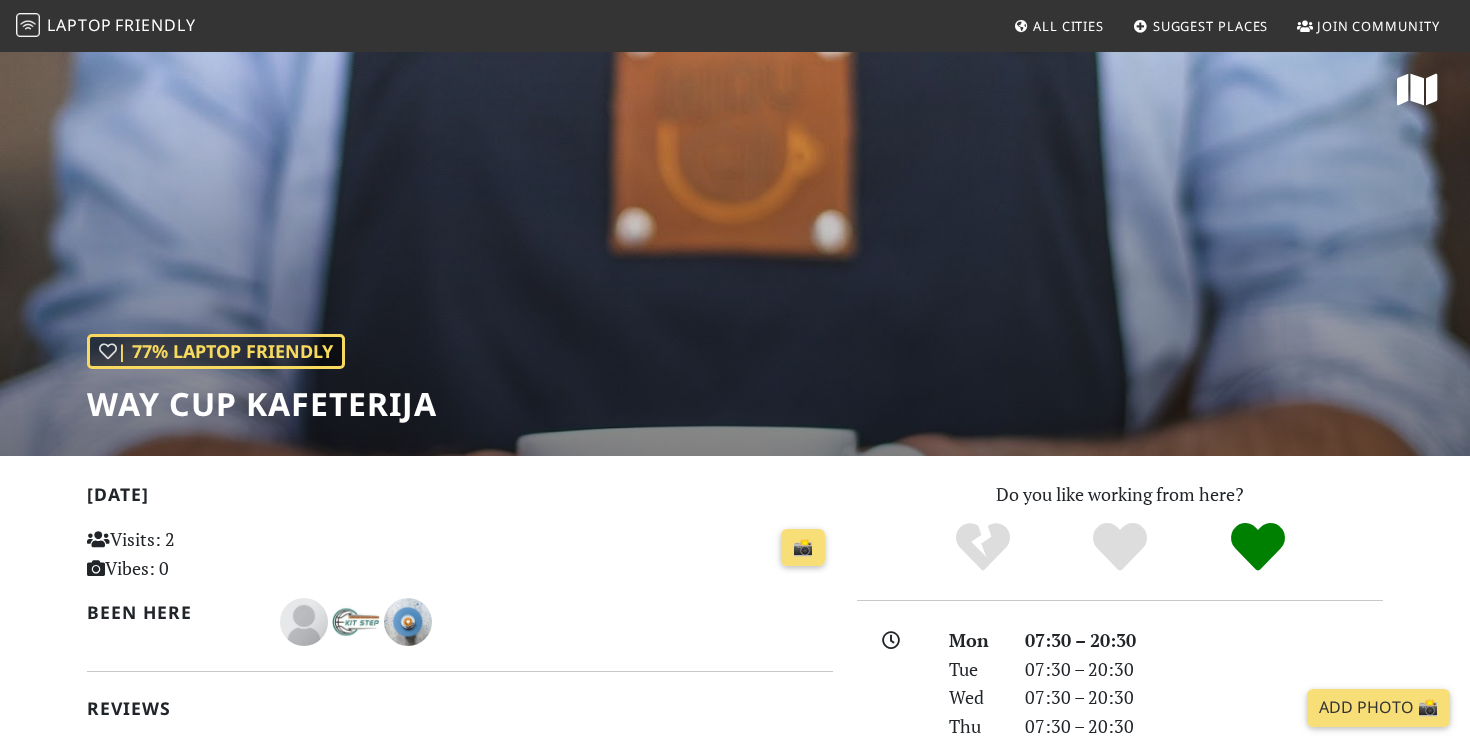click on "Way Cup kafeterija" at bounding box center [262, 404] 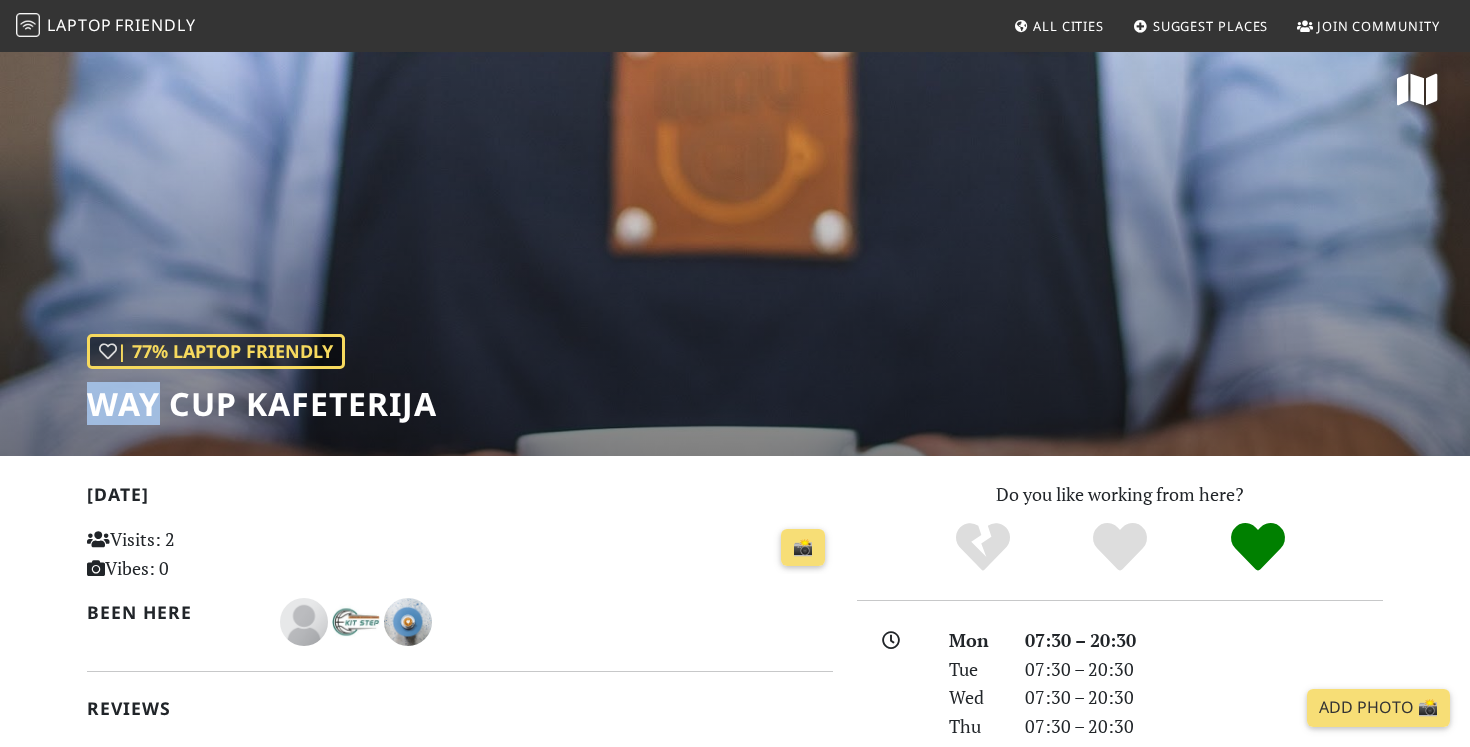 click on "Way Cup kafeterija" at bounding box center (262, 404) 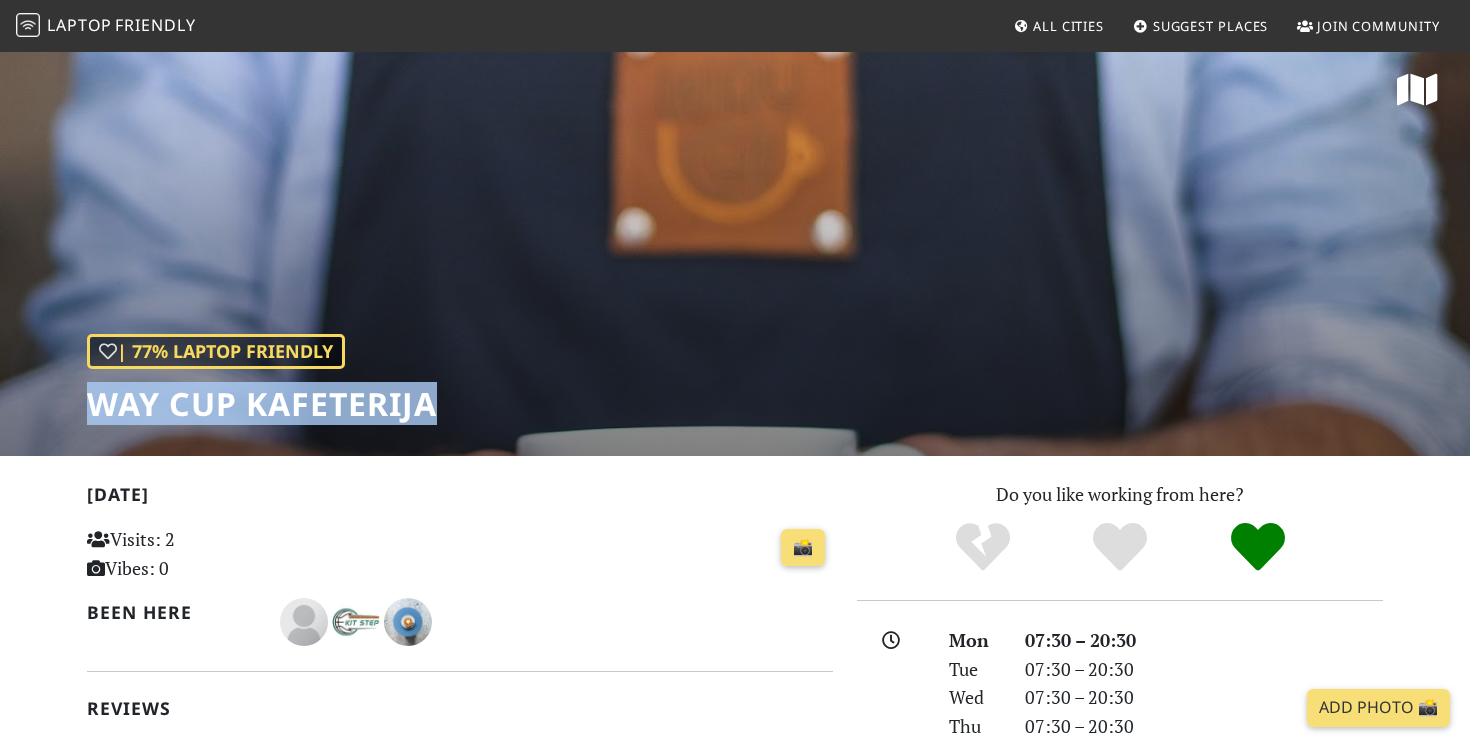 click on "Way Cup kafeterija" at bounding box center [262, 404] 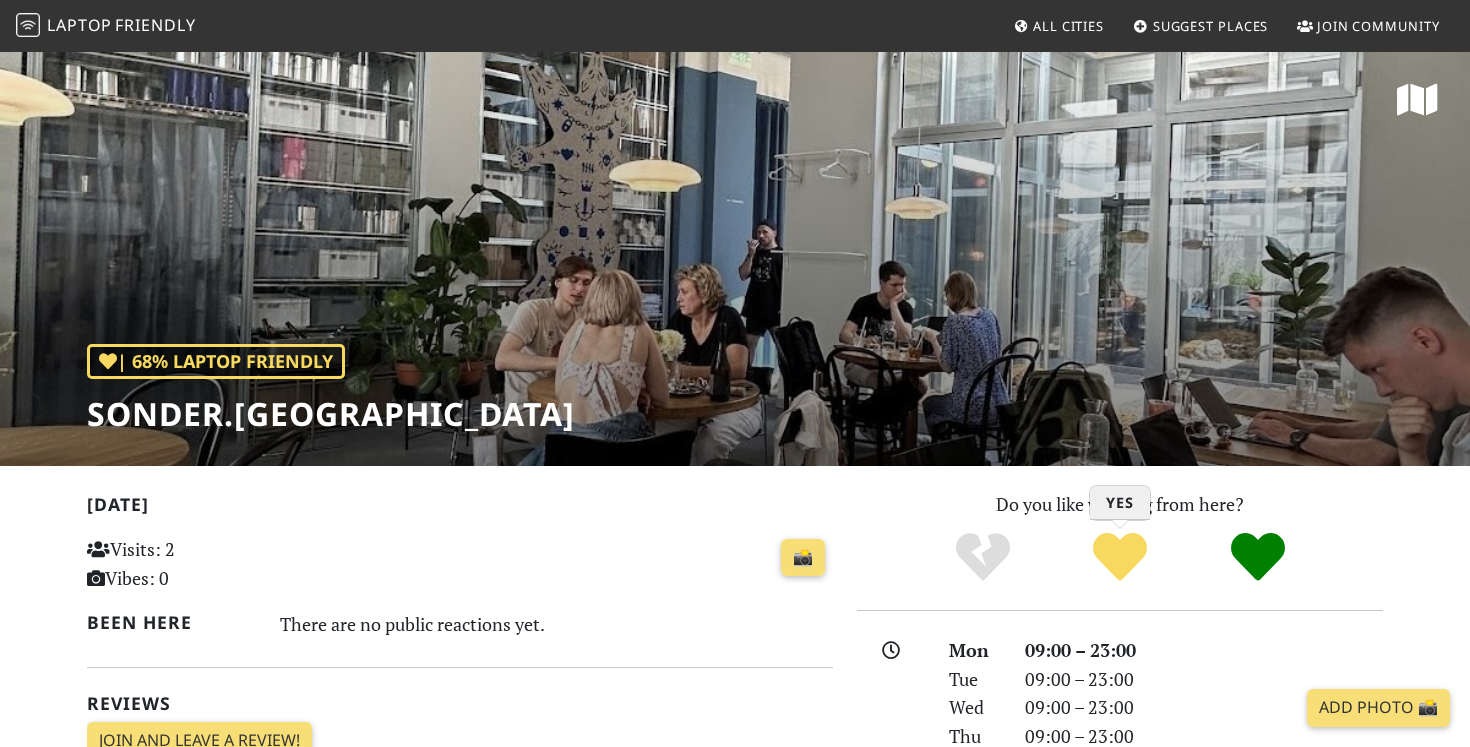 scroll, scrollTop: 0, scrollLeft: 0, axis: both 